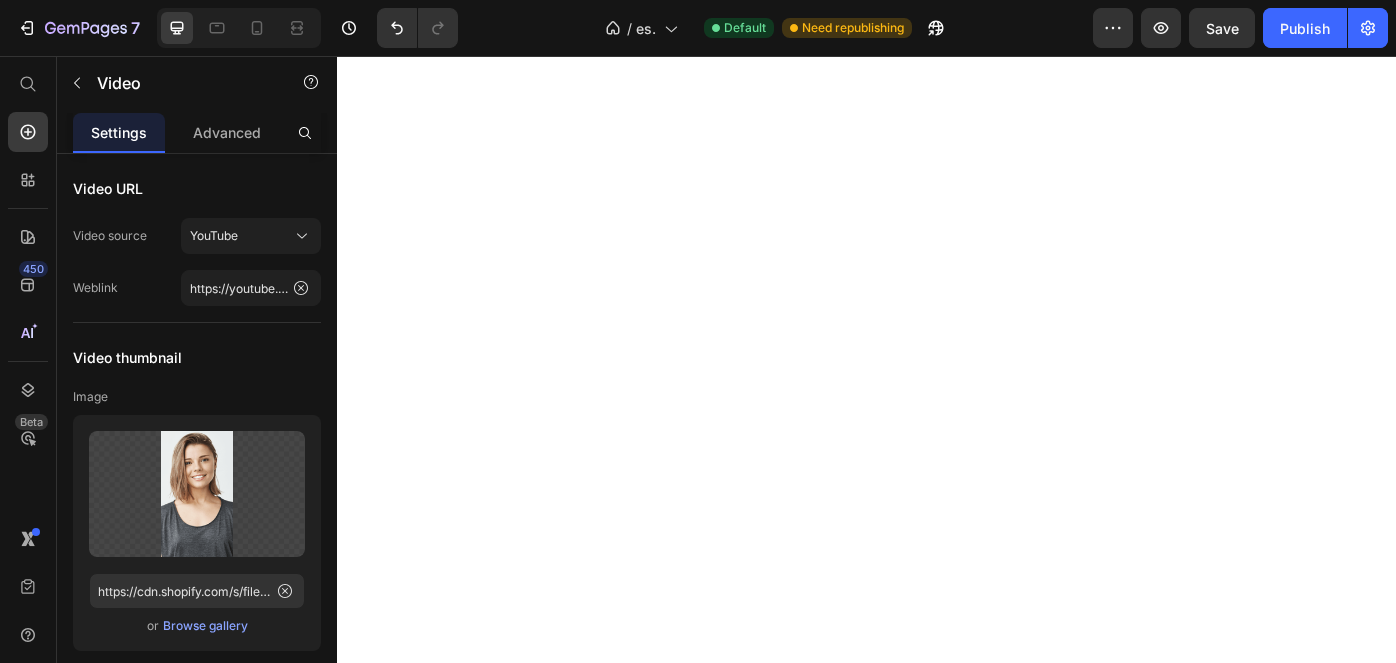 scroll, scrollTop: 0, scrollLeft: 0, axis: both 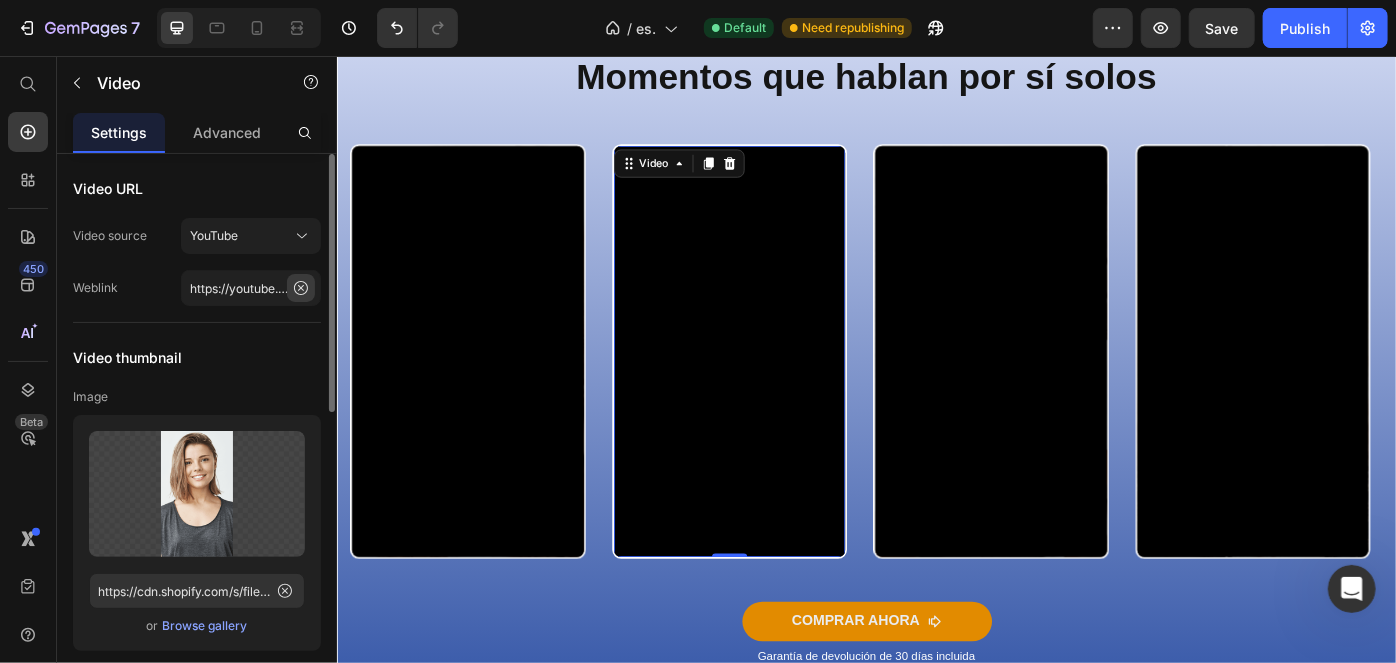 click 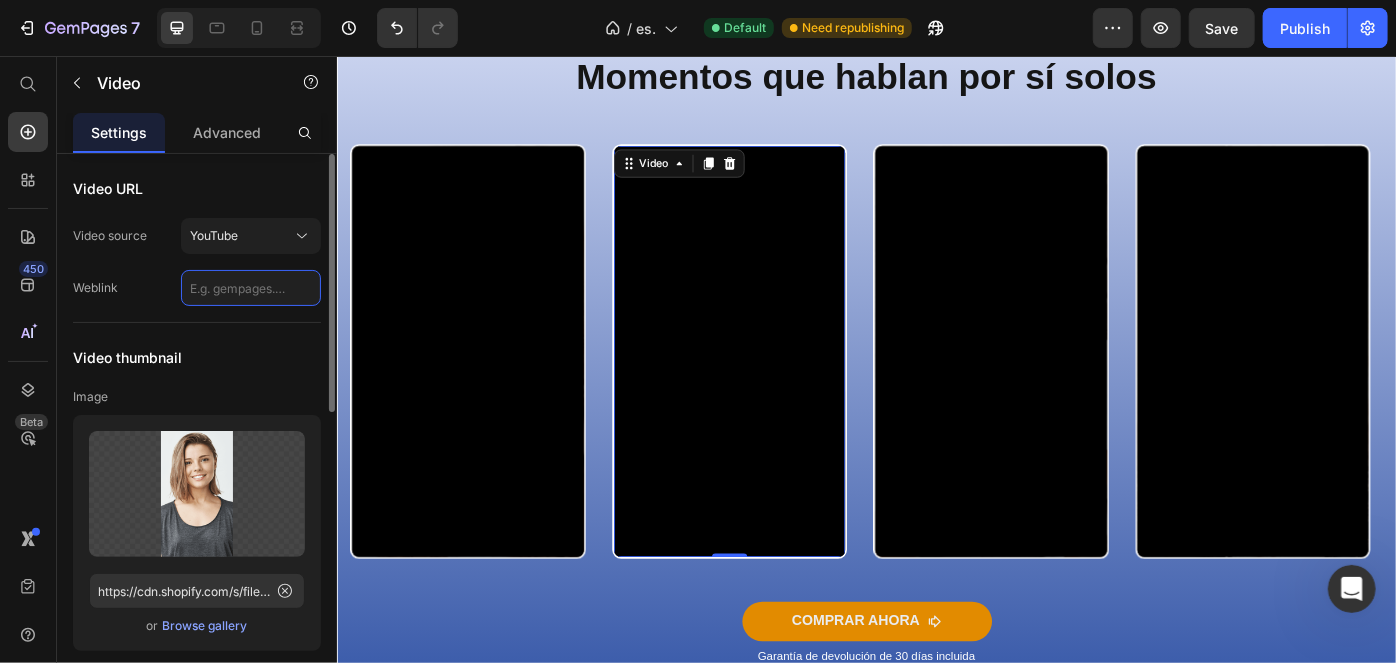 scroll, scrollTop: 0, scrollLeft: 0, axis: both 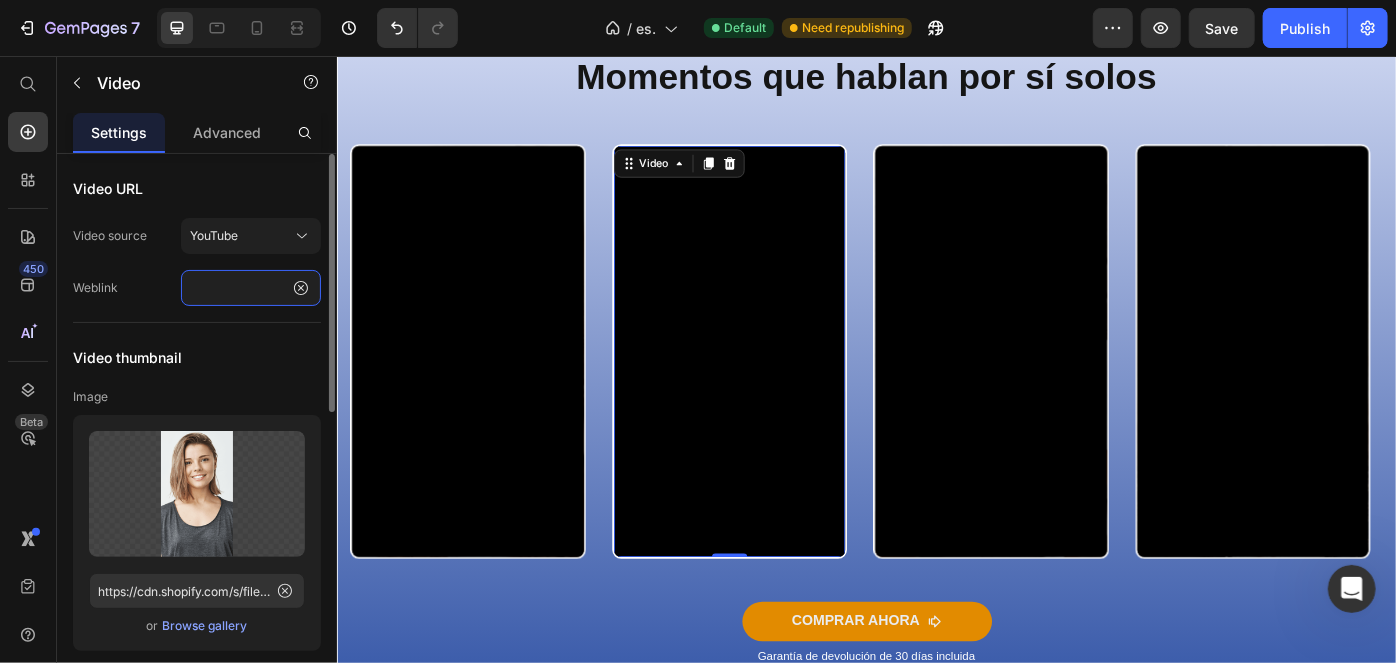 type on "https://youtube.com/shorts/wGGvvlknNwk?feature=share" 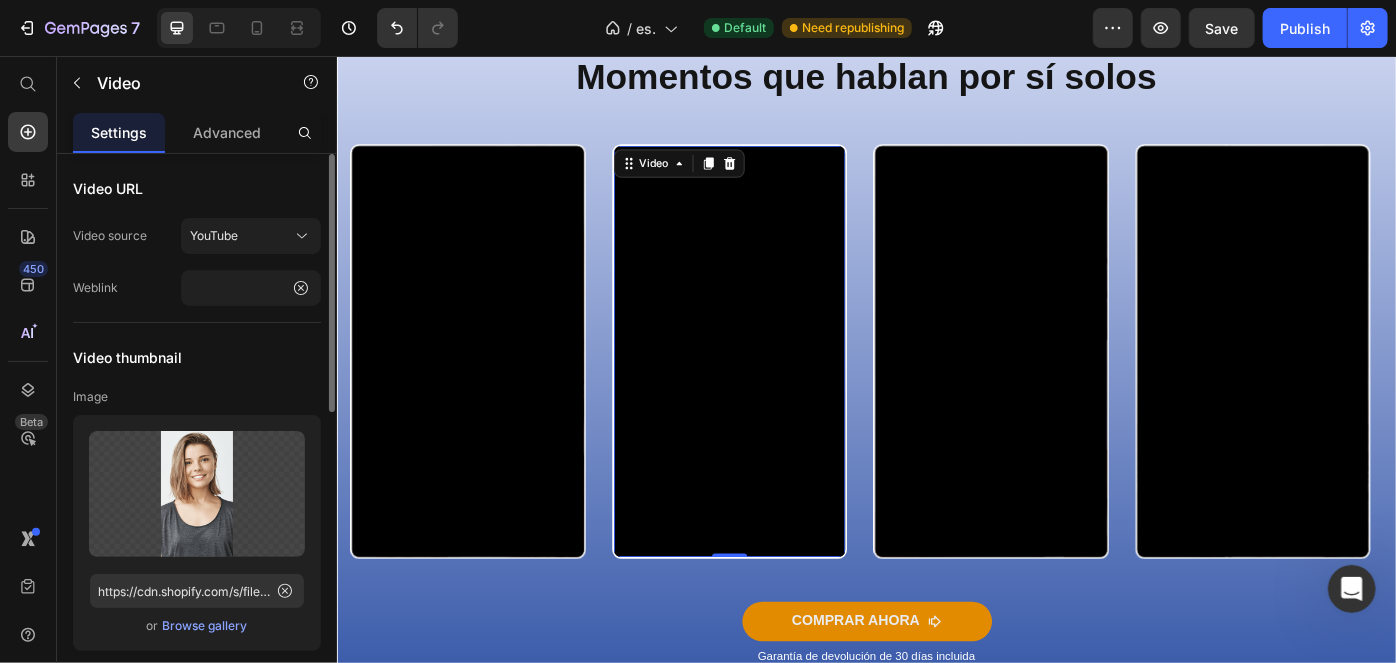 scroll, scrollTop: 0, scrollLeft: 0, axis: both 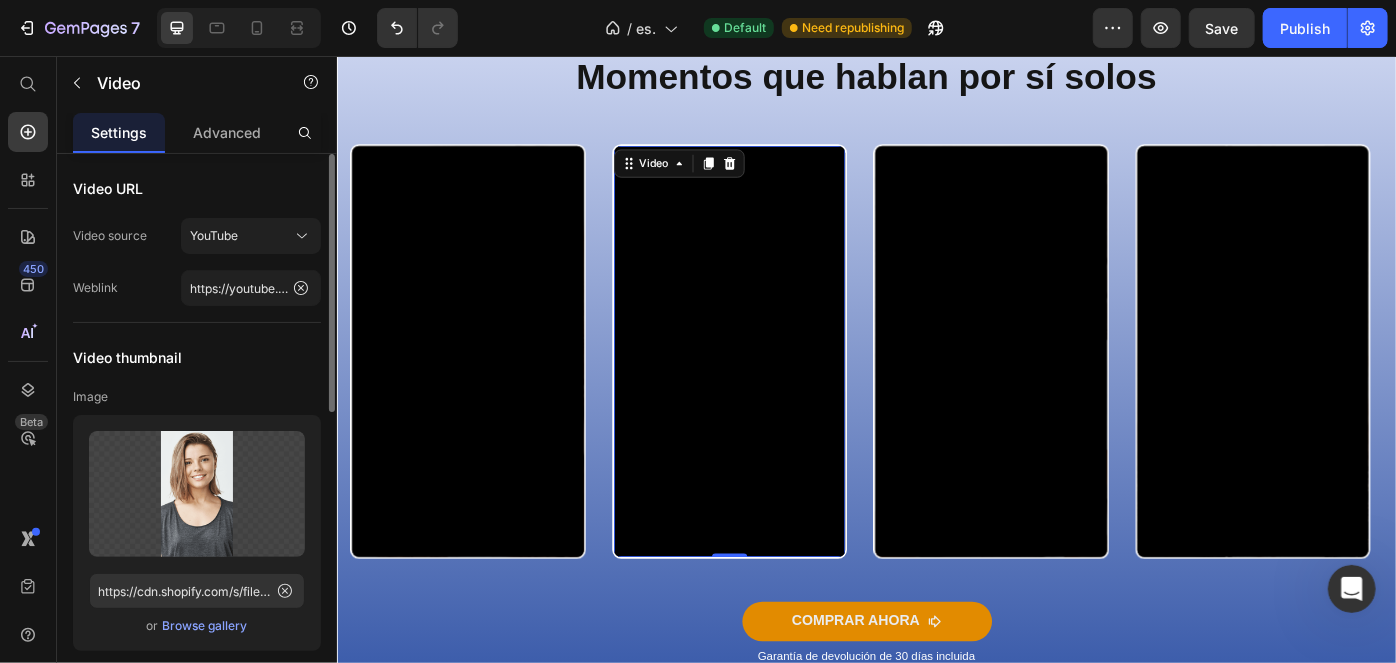 click on "Video thumbnail" at bounding box center [197, 357] 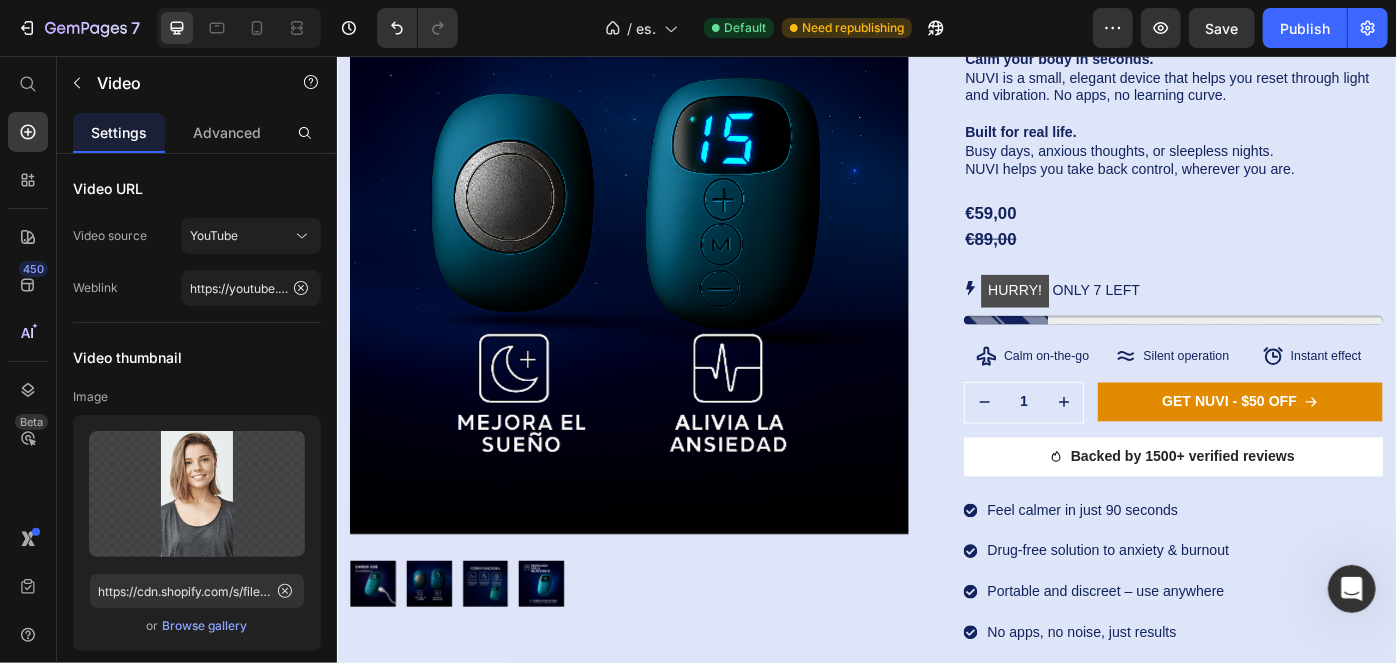 scroll, scrollTop: 1148, scrollLeft: 0, axis: vertical 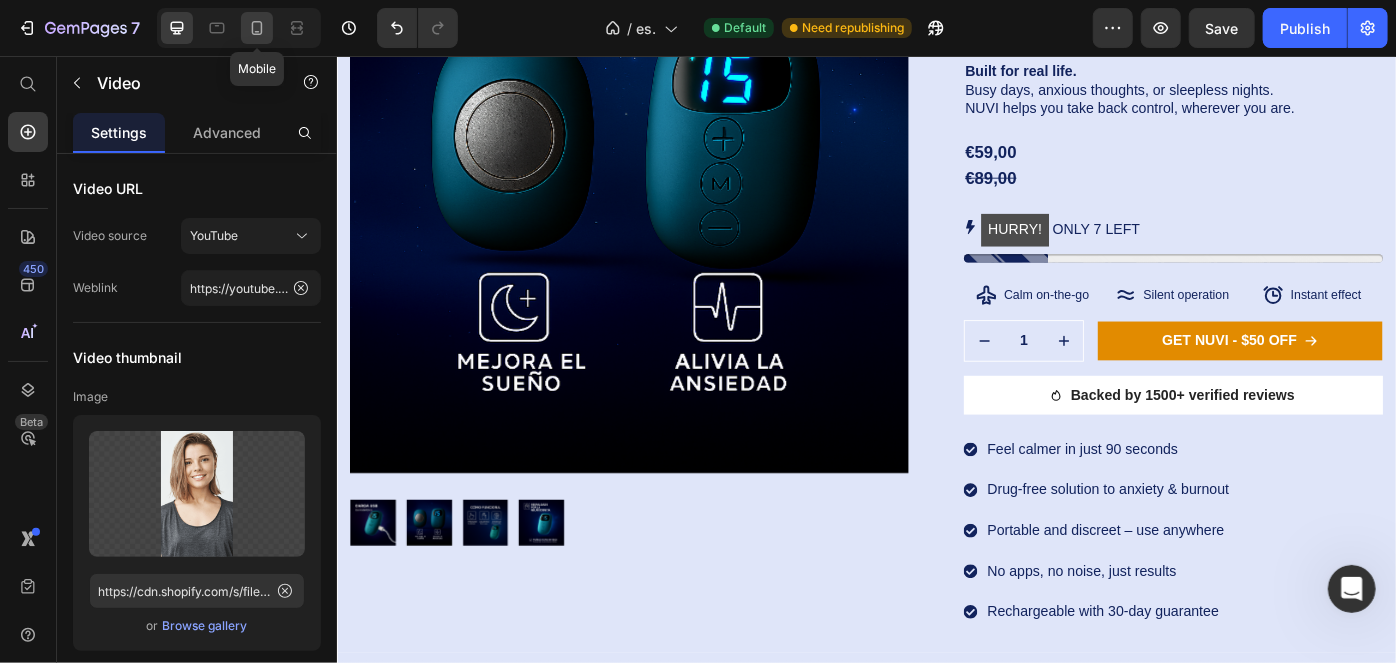 click 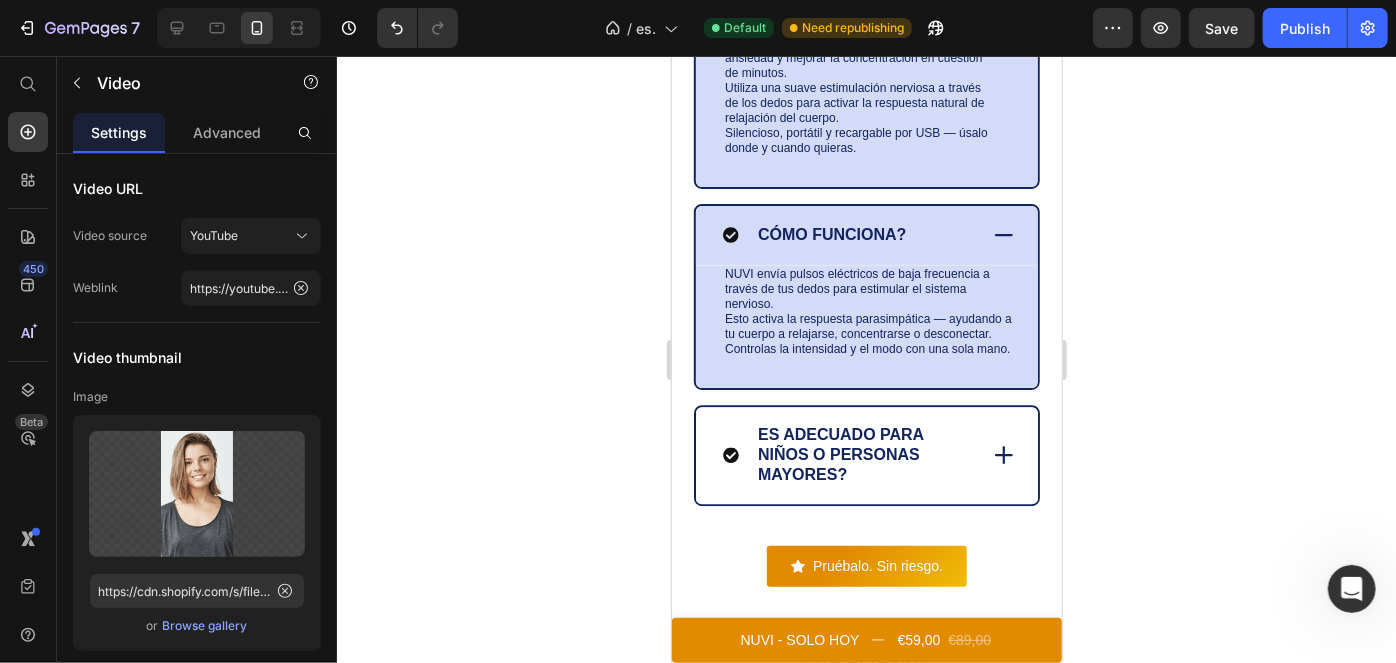 scroll, scrollTop: 6885, scrollLeft: 0, axis: vertical 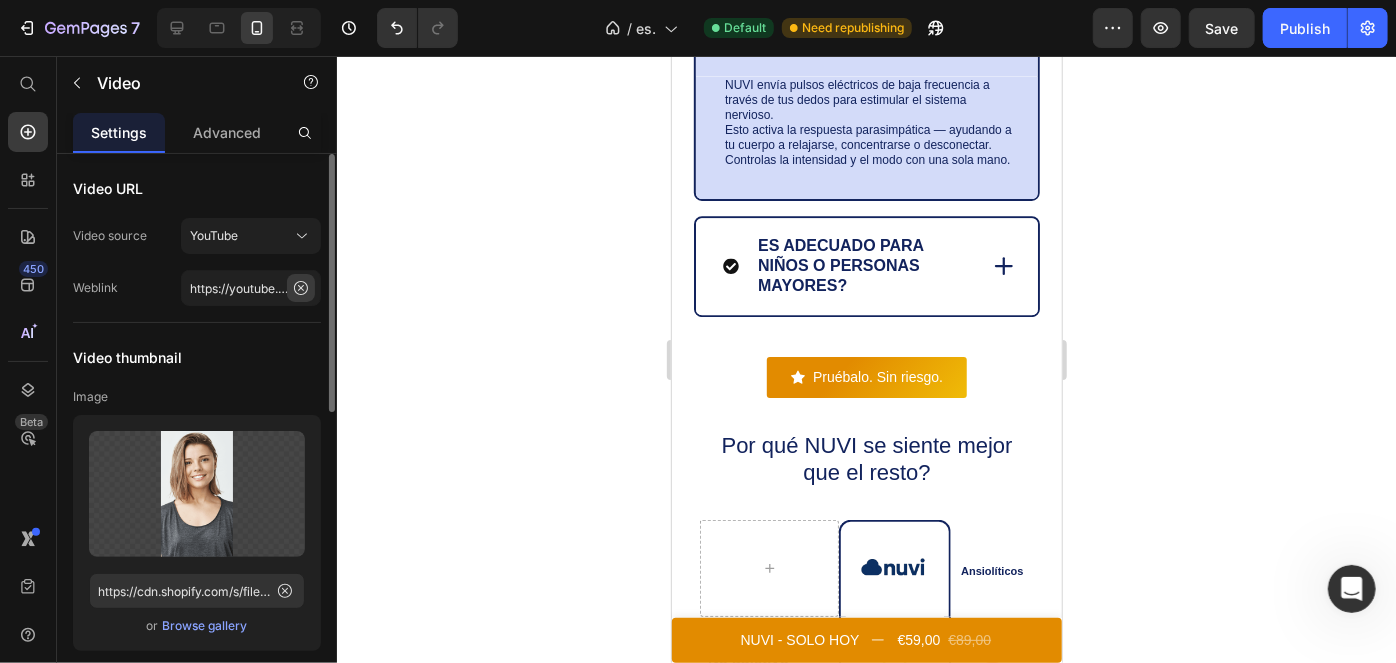 click 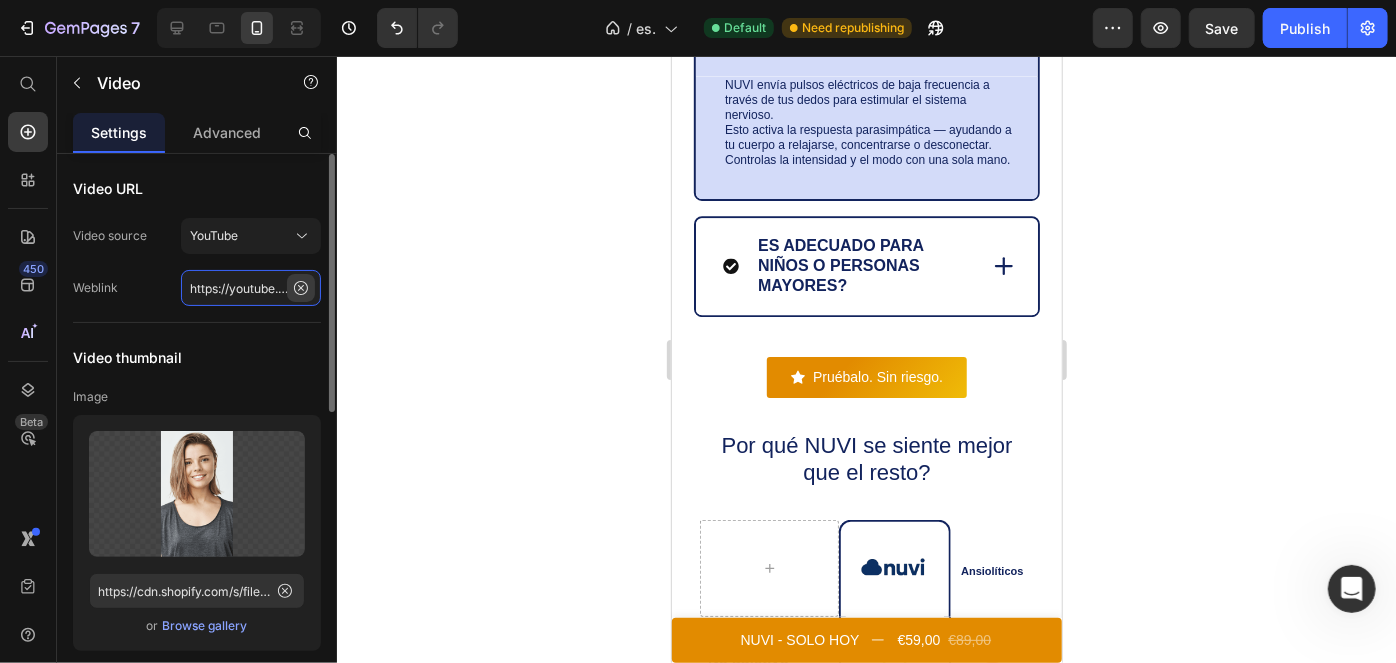 type 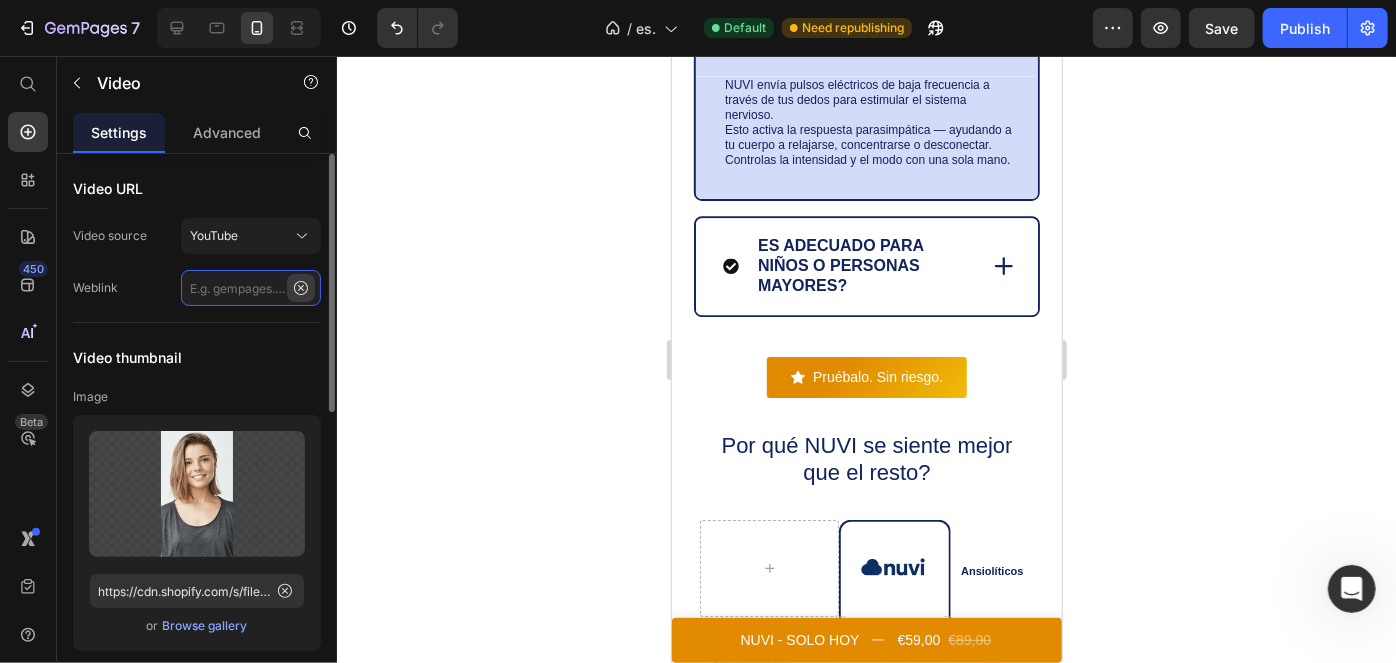 scroll, scrollTop: 0, scrollLeft: 0, axis: both 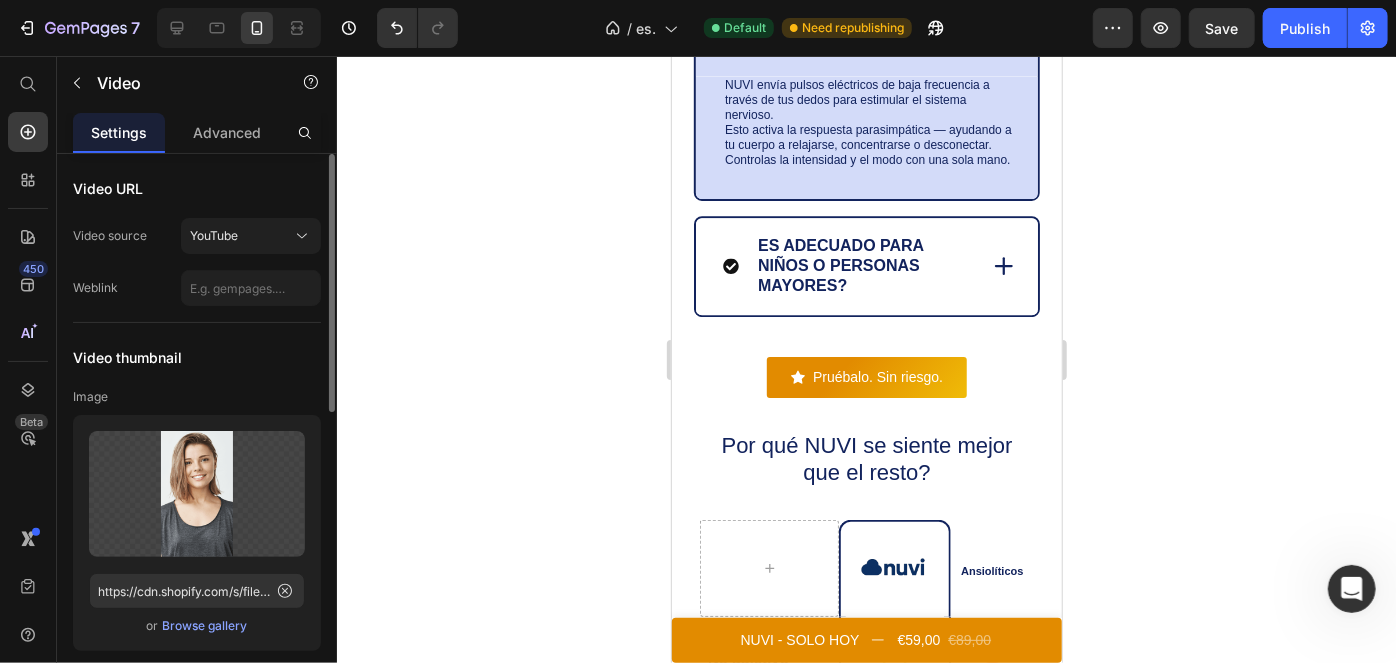 click 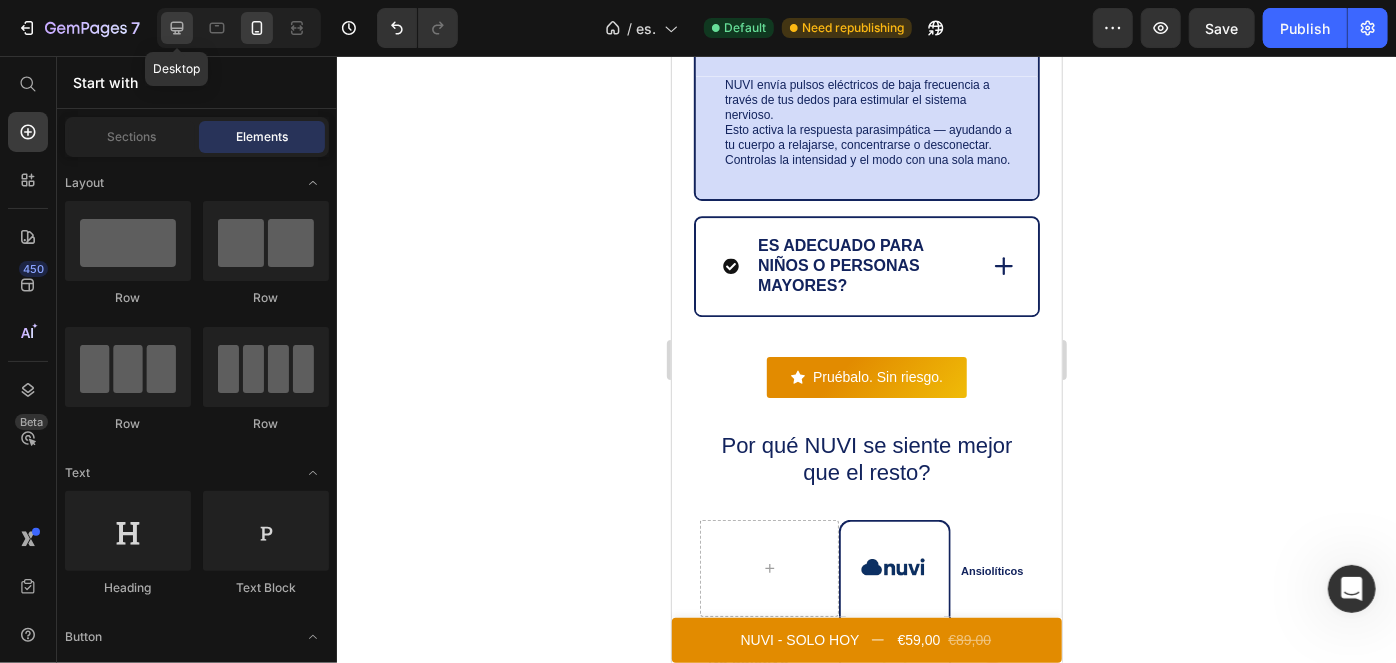 click 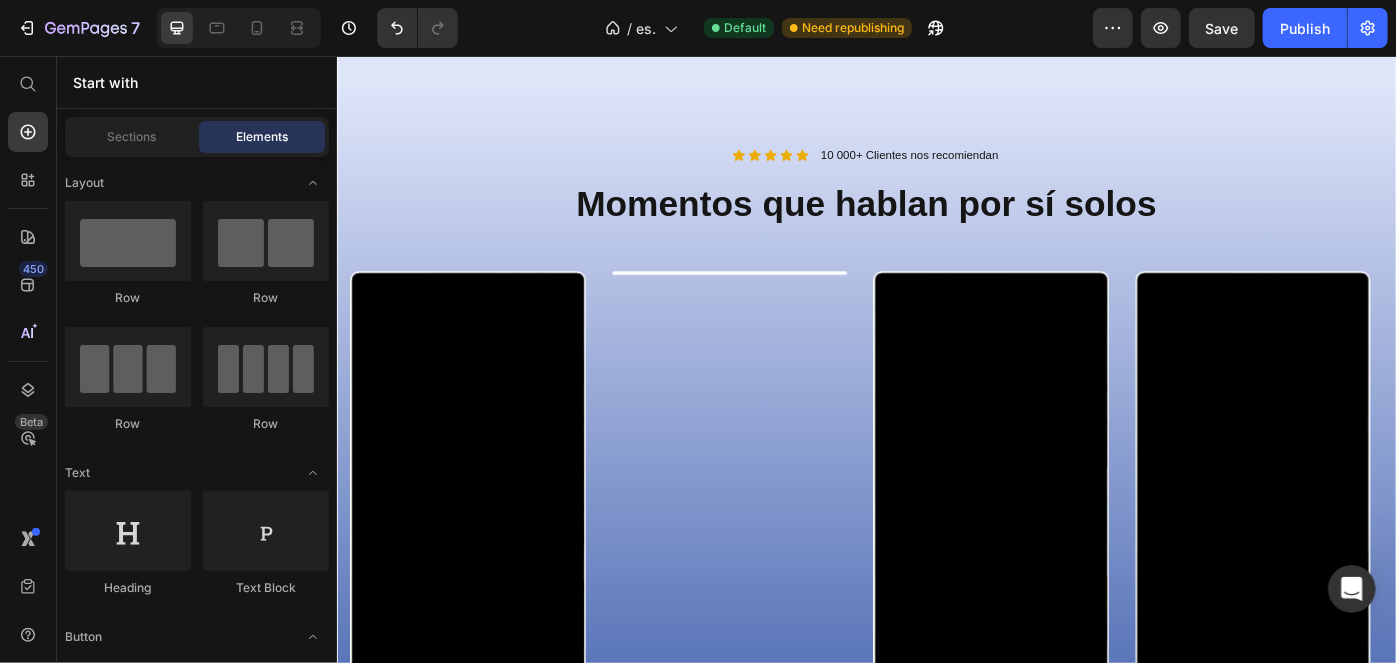 scroll, scrollTop: 2186, scrollLeft: 0, axis: vertical 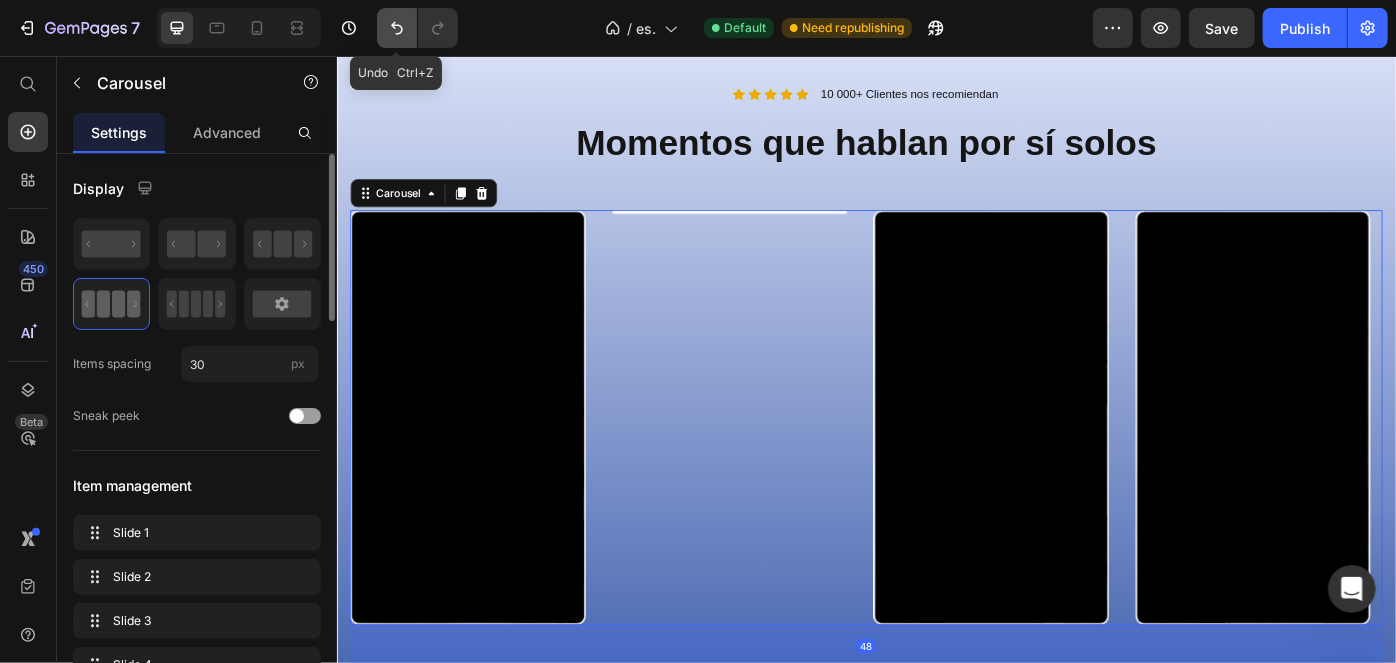 click 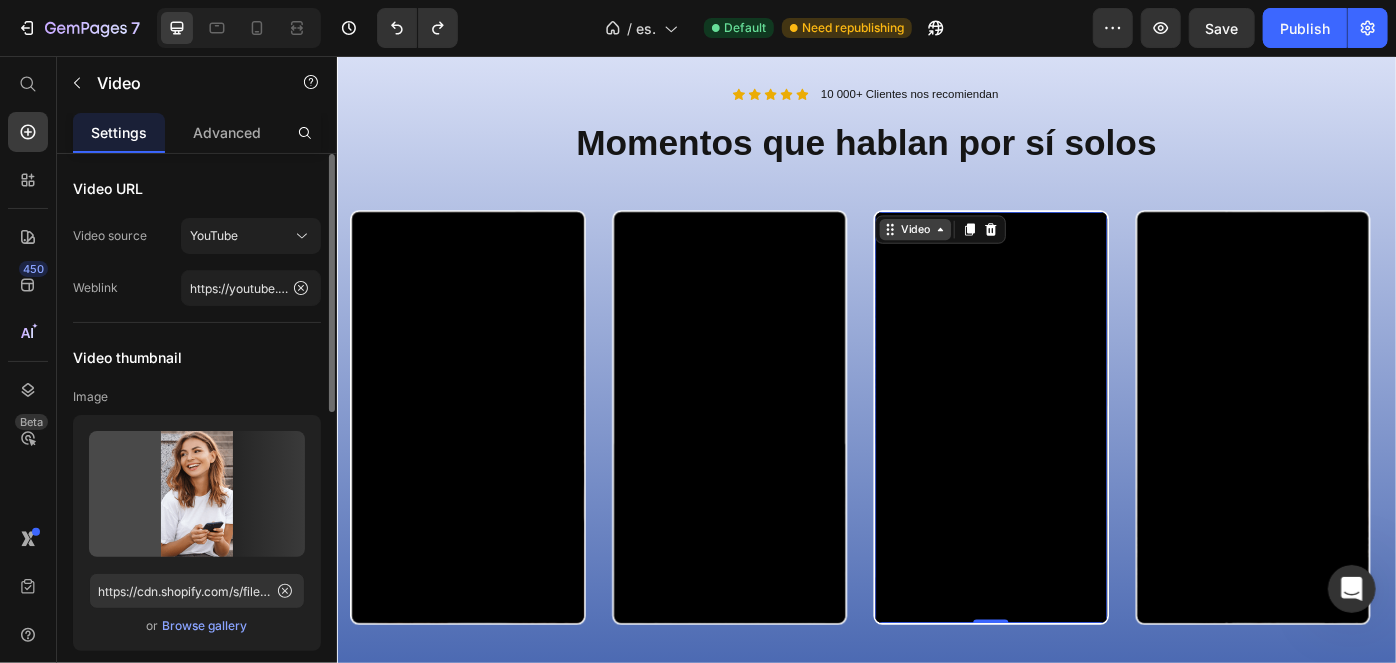 click on "Video" at bounding box center [991, 251] 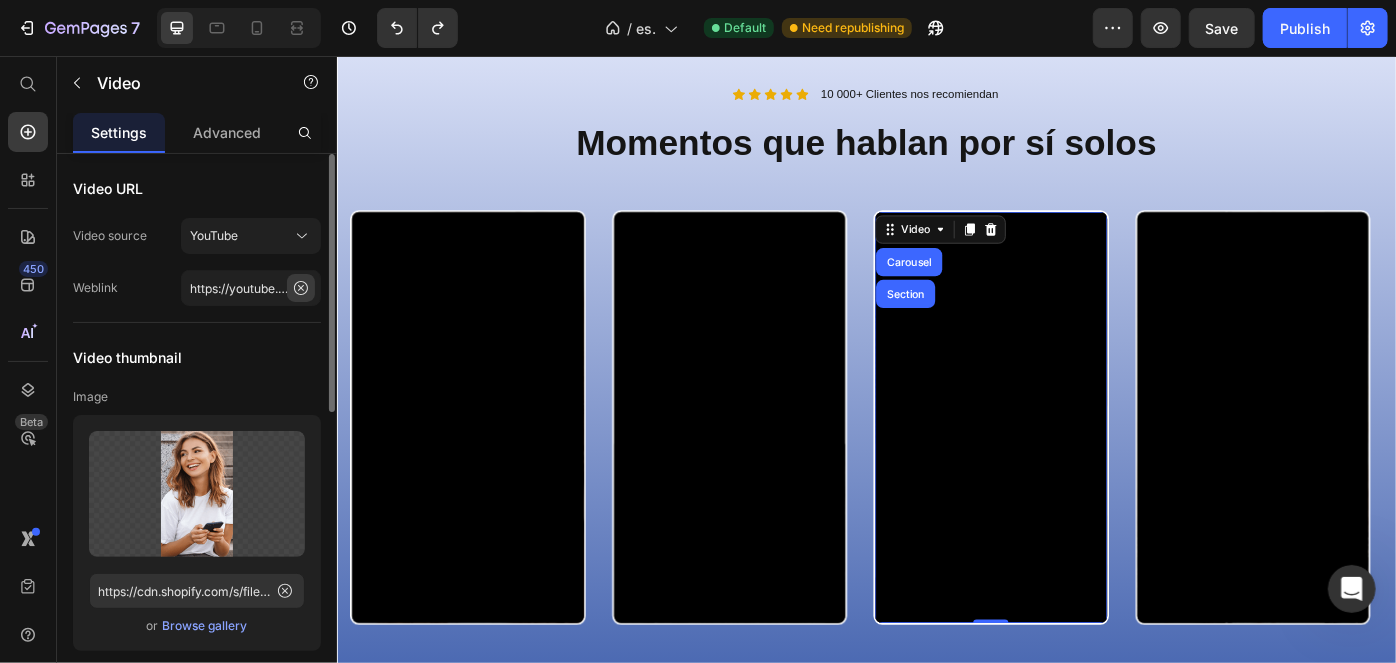 click 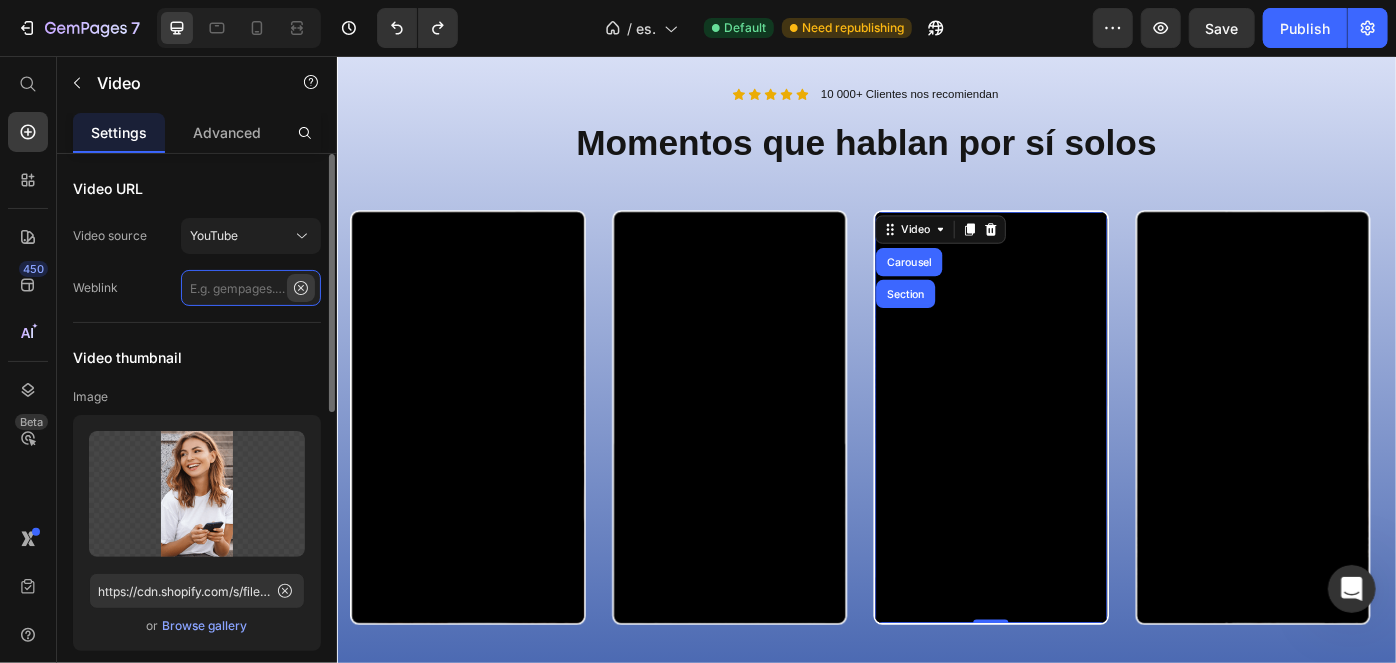 scroll, scrollTop: 0, scrollLeft: 0, axis: both 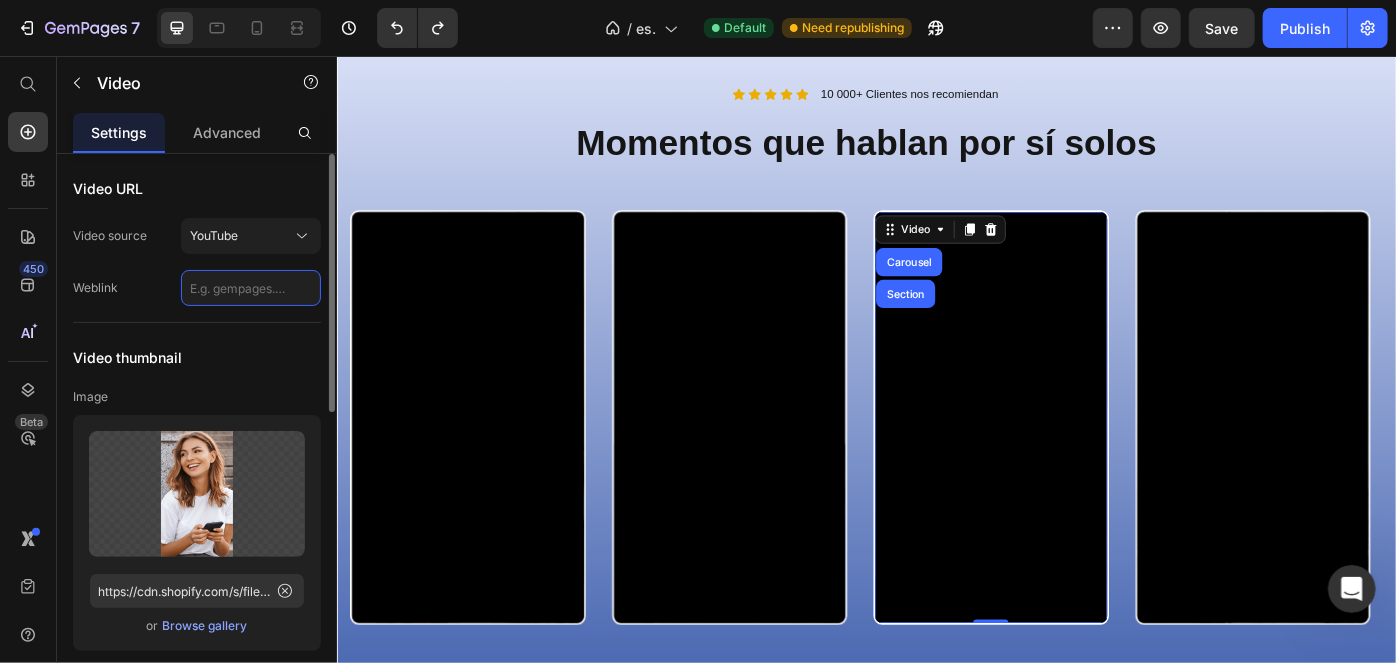 paste on "https://youtube.com/shorts/m-jgf5m7uZk?feature=share" 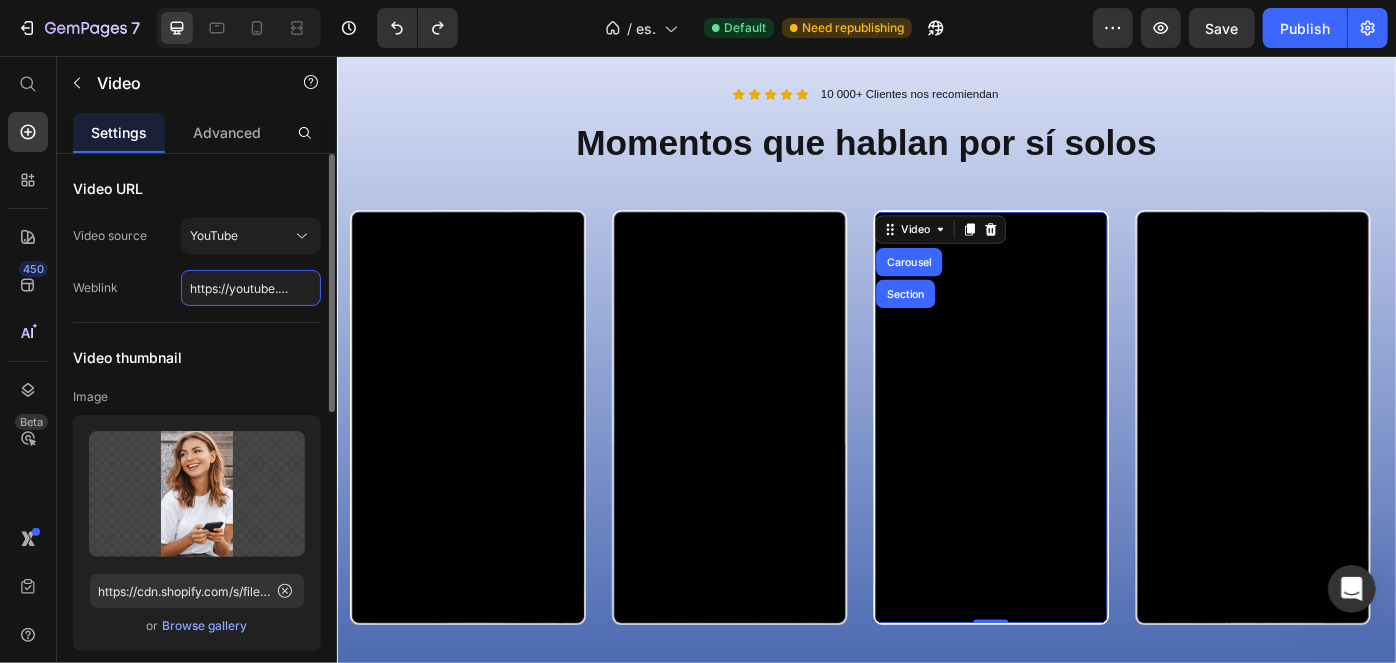 scroll, scrollTop: 0, scrollLeft: 222, axis: horizontal 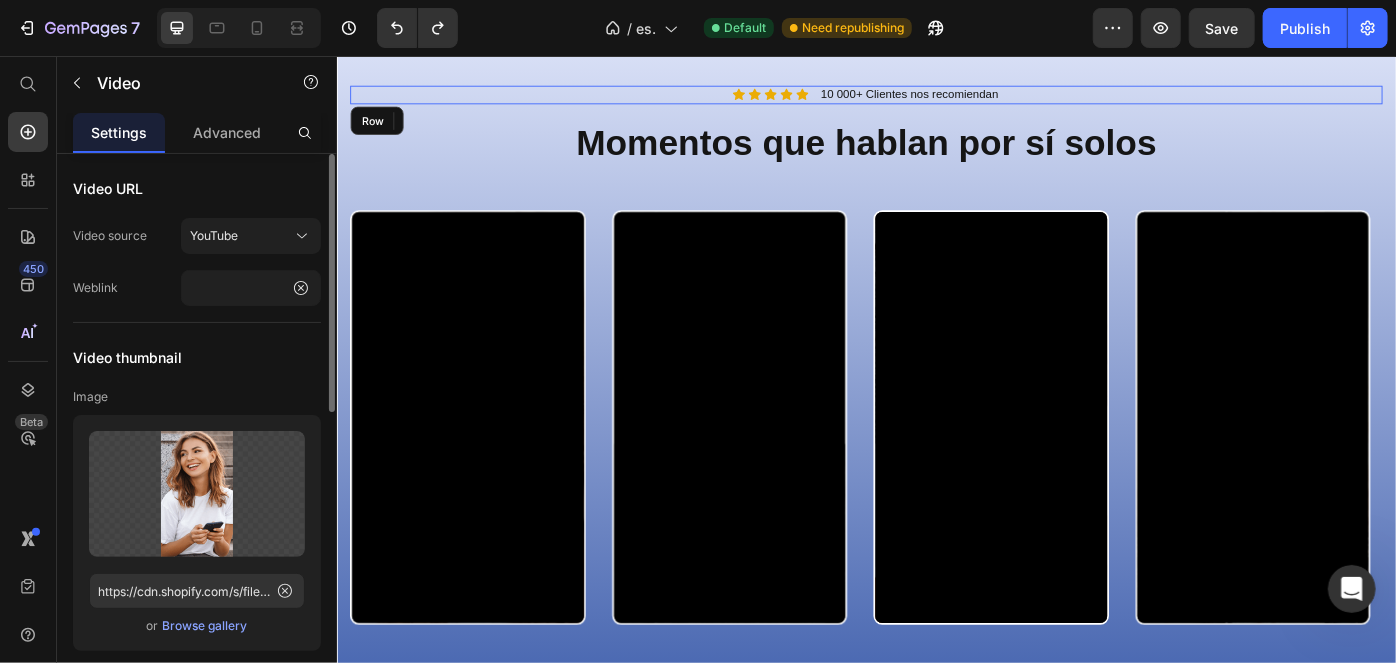 click on "Icon Icon Icon Icon Icon Icon List 10 000+ Clientes nos recomiendan Text Block Row" at bounding box center [936, 98] 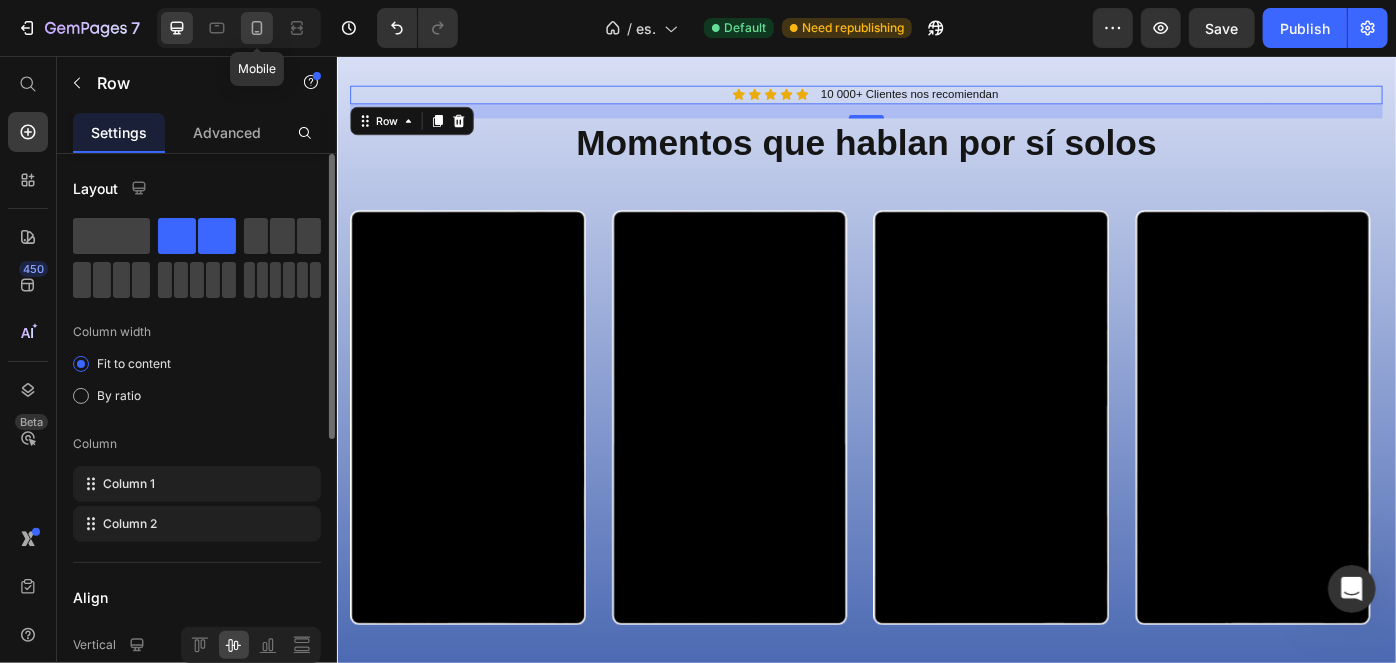 click 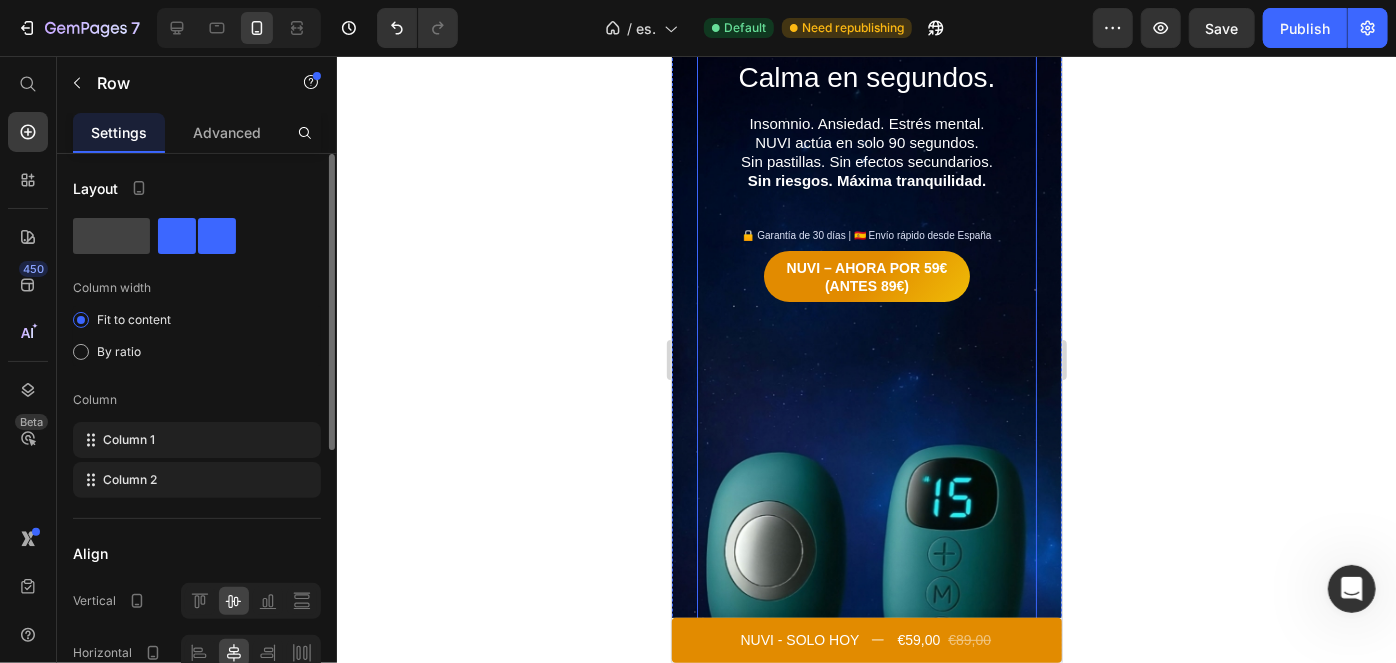 scroll, scrollTop: 0, scrollLeft: 0, axis: both 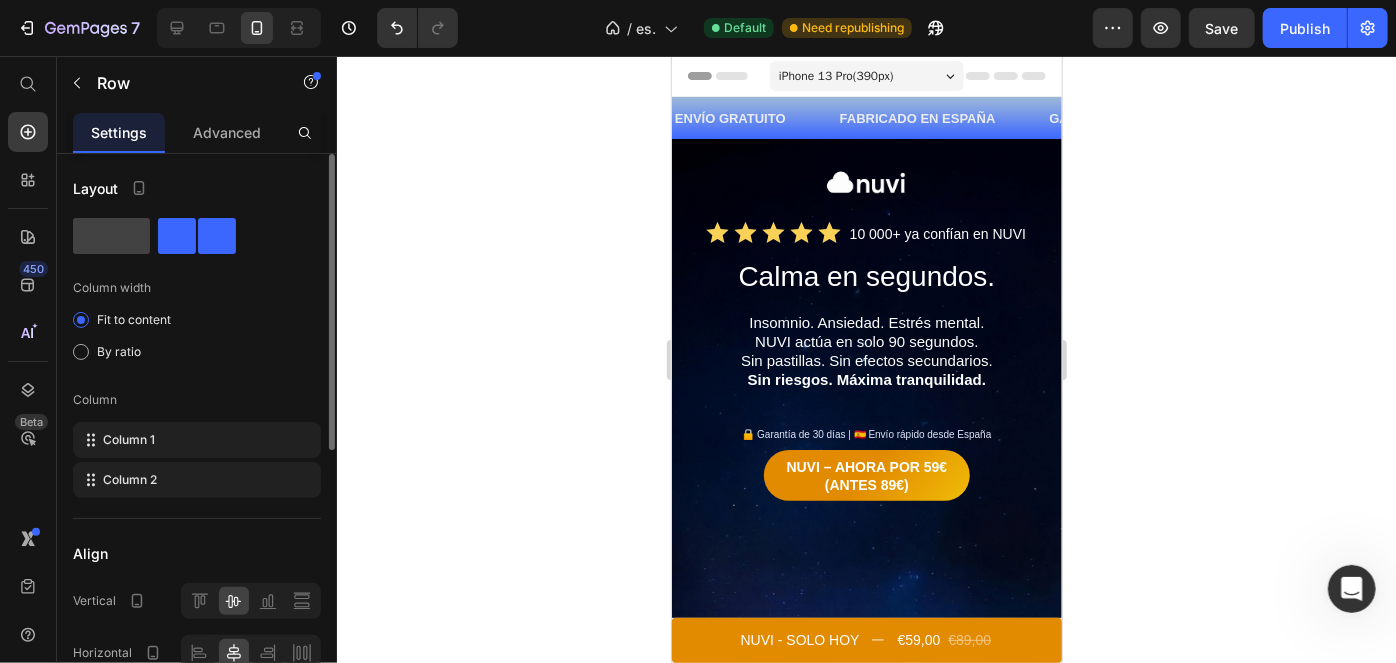 click 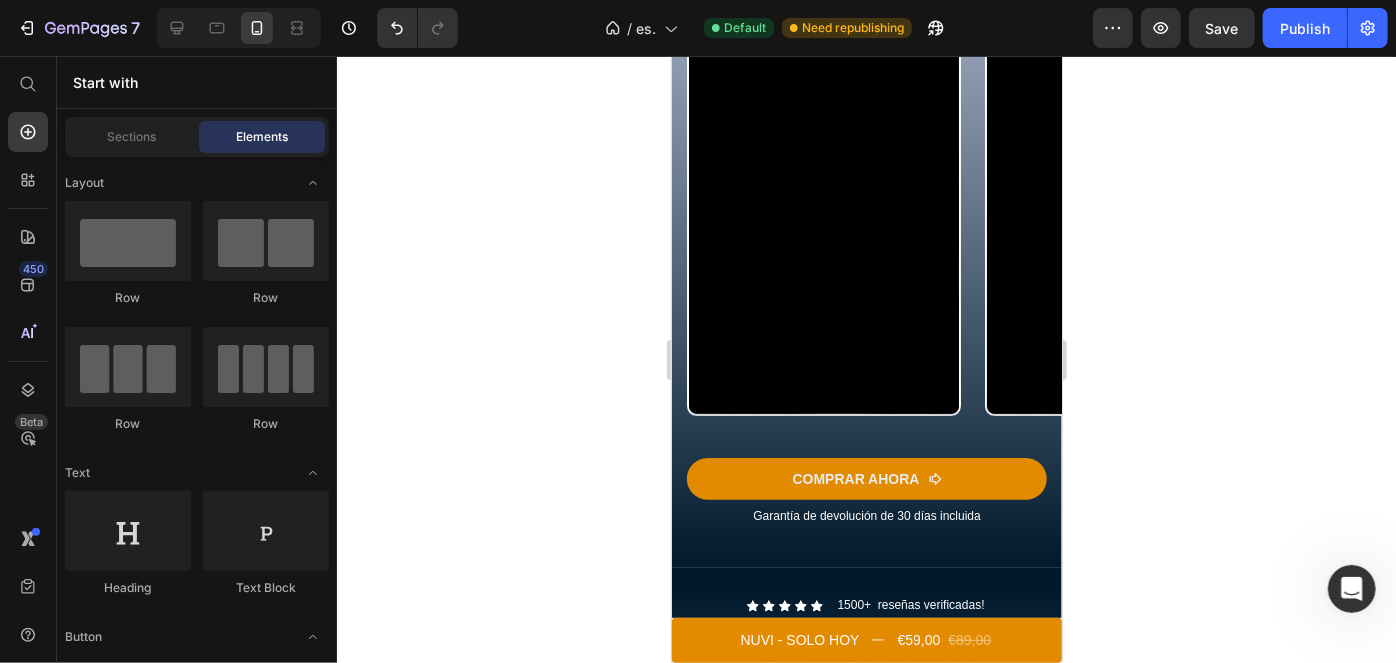 scroll, scrollTop: 3289, scrollLeft: 0, axis: vertical 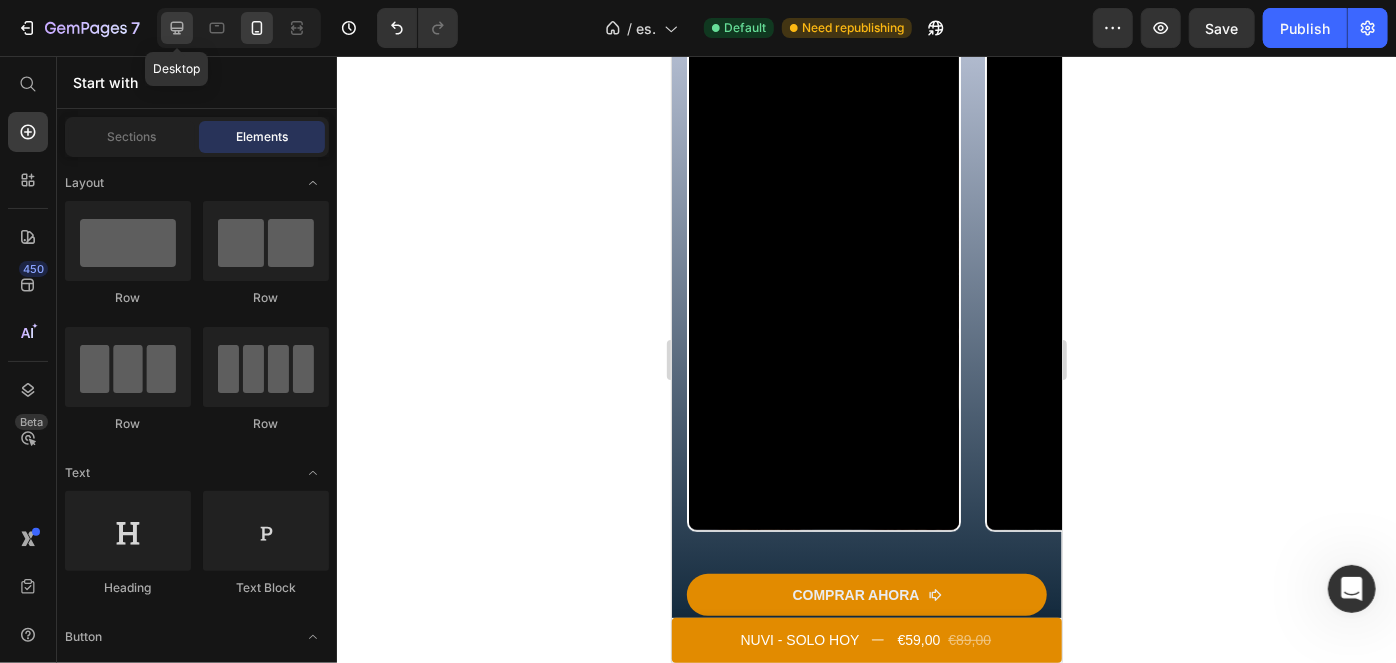 click 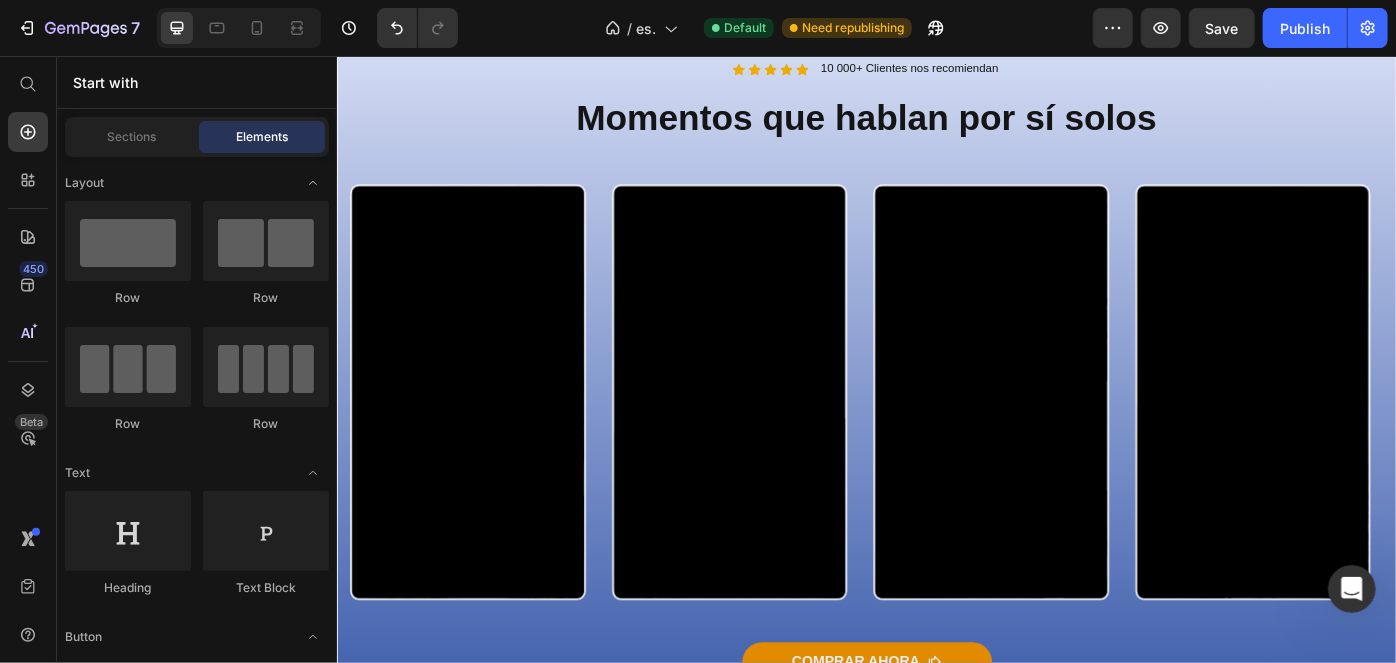scroll, scrollTop: 2106, scrollLeft: 0, axis: vertical 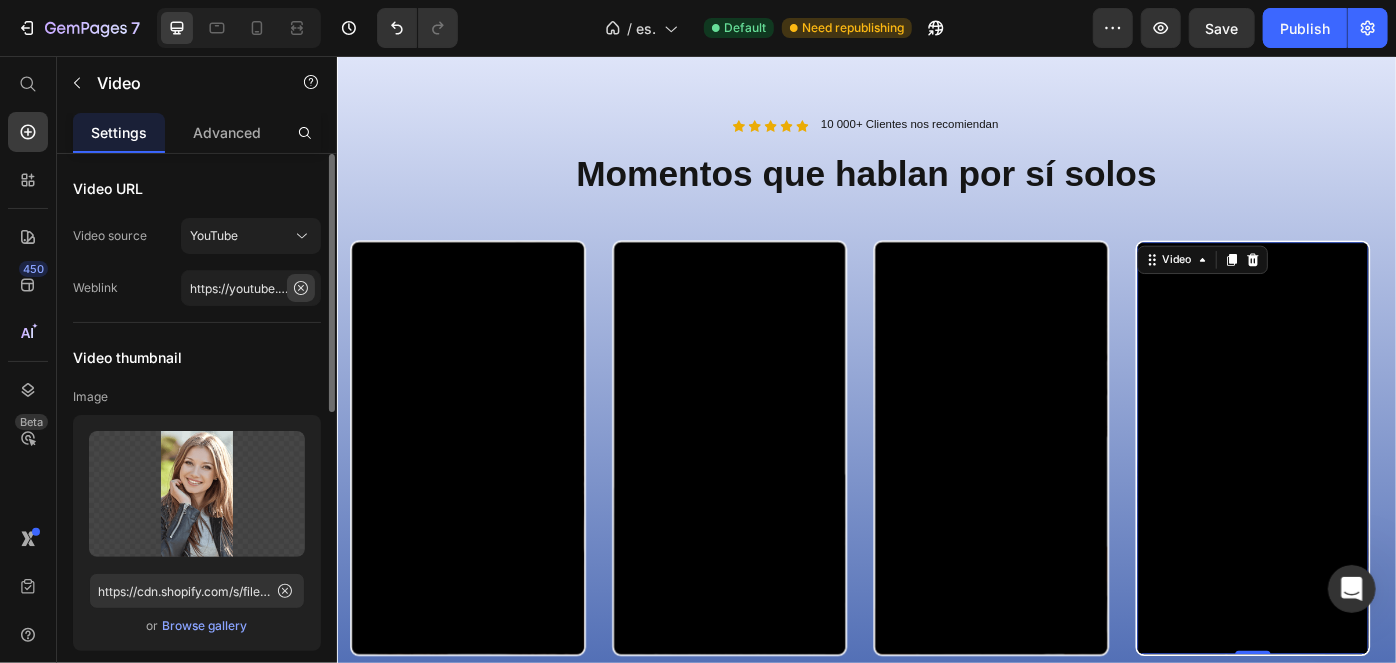 click 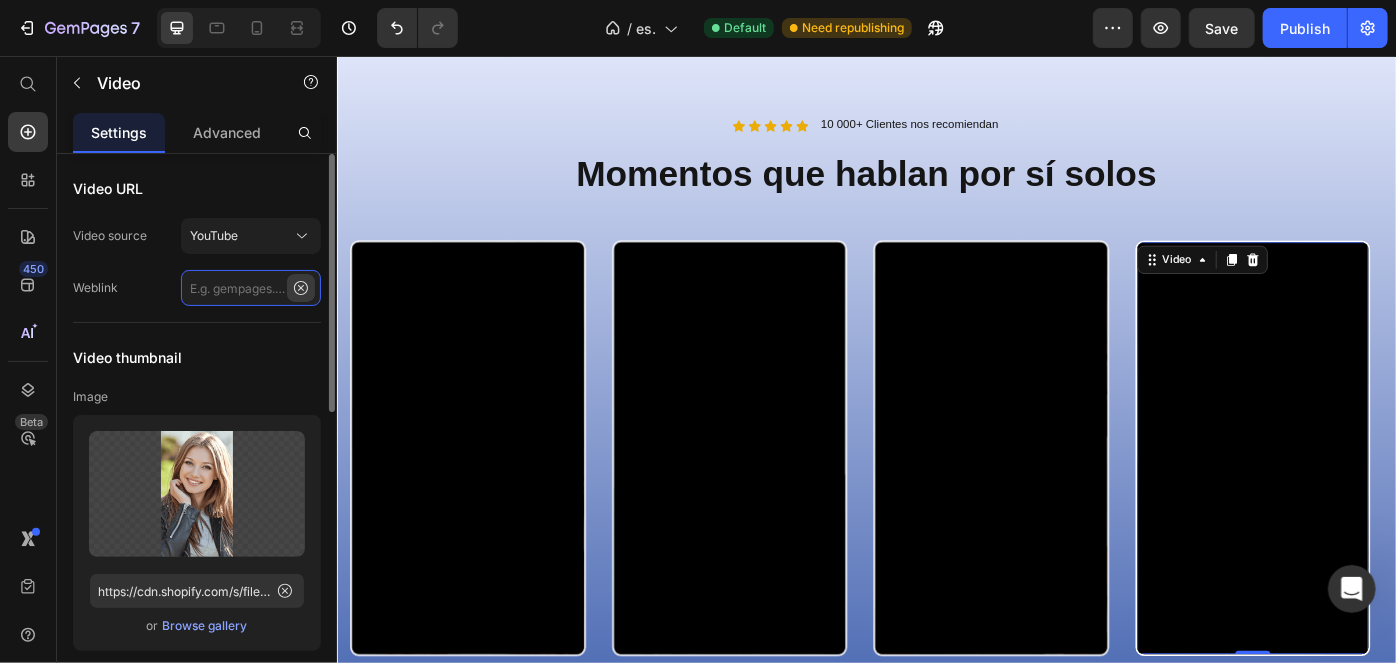 scroll, scrollTop: 0, scrollLeft: 0, axis: both 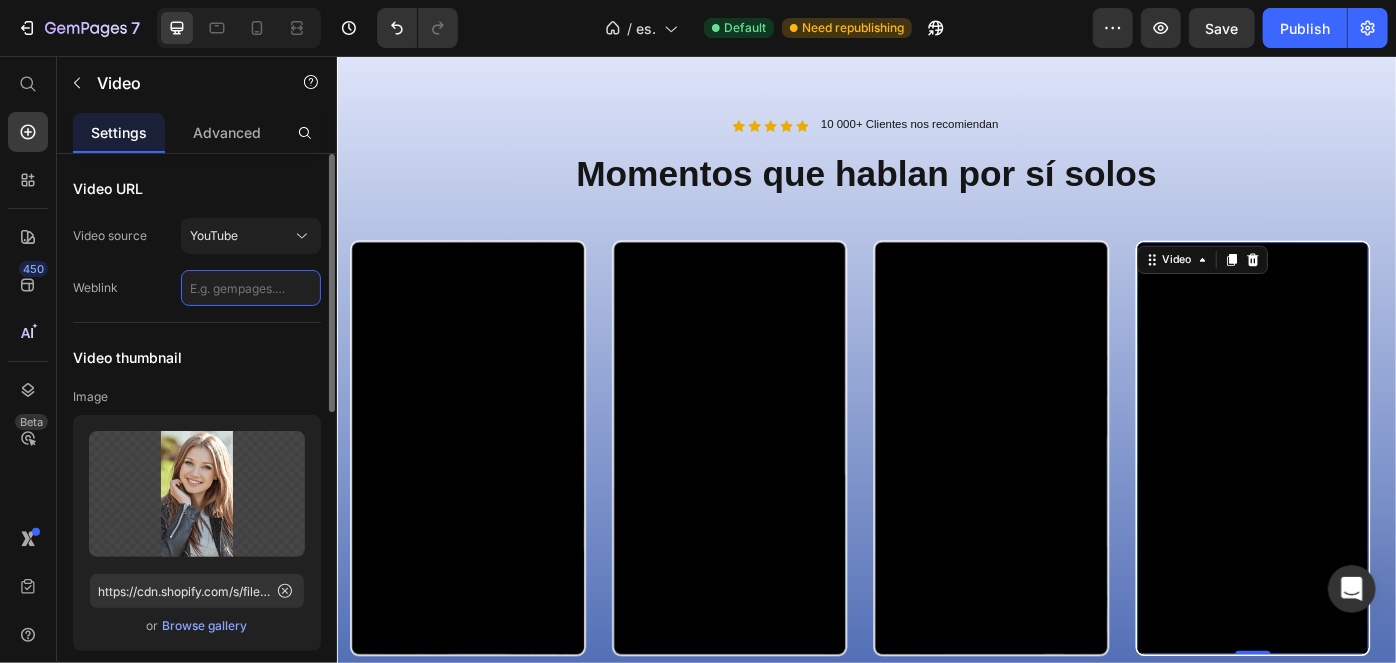 paste on "https://youtube.com/shorts/h31wIOe74Ls?feature=share" 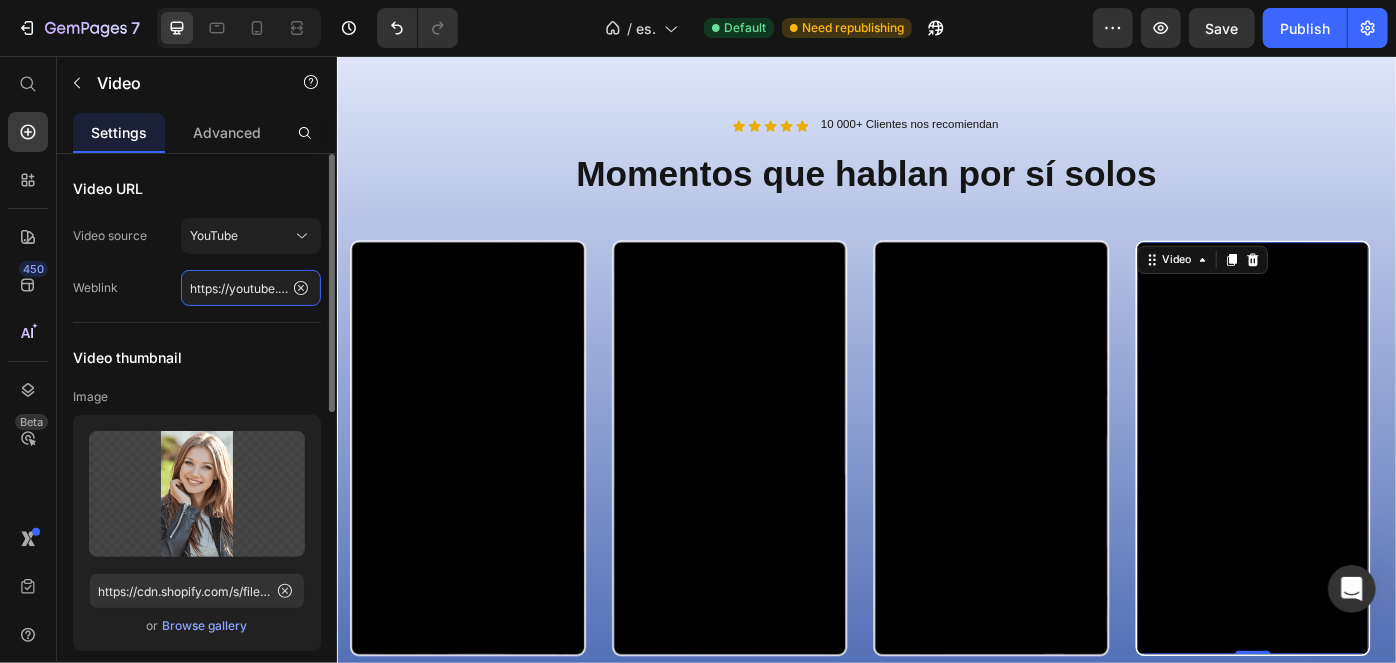 scroll, scrollTop: 0, scrollLeft: 221, axis: horizontal 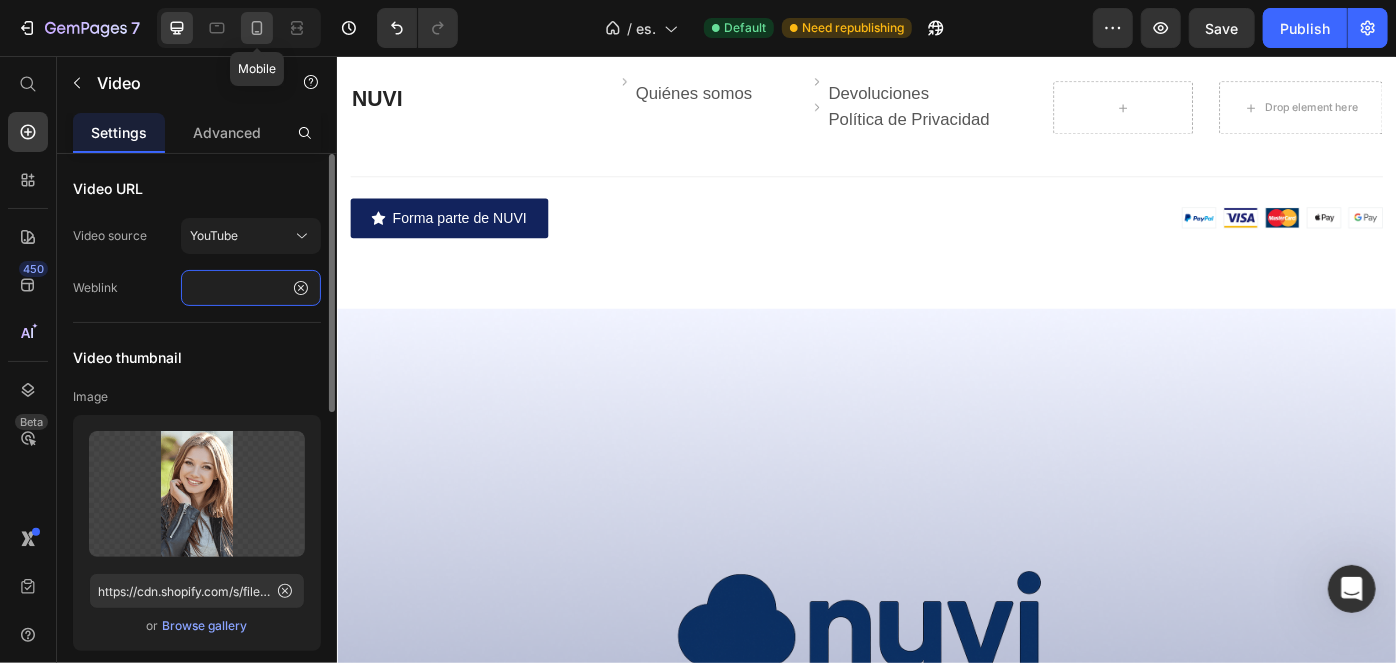 type on "https://youtube.com/shorts/h31wIOe74Ls?feature=share" 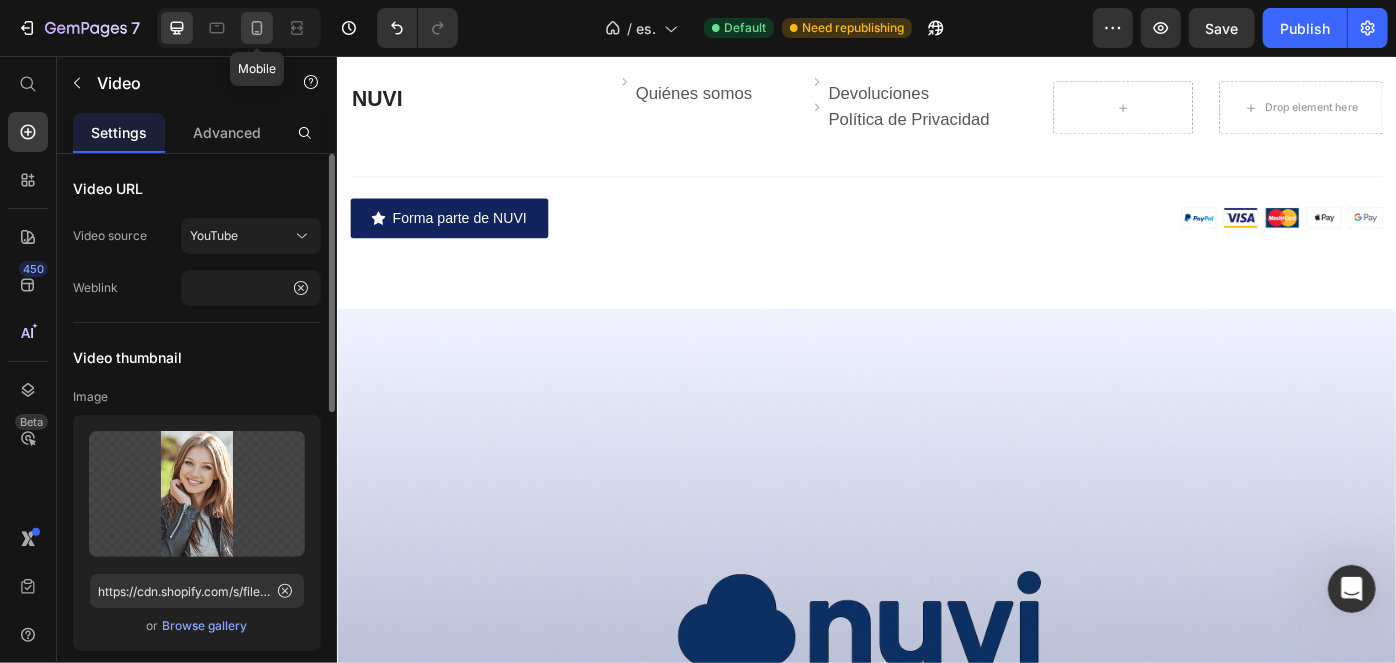 scroll, scrollTop: 0, scrollLeft: 0, axis: both 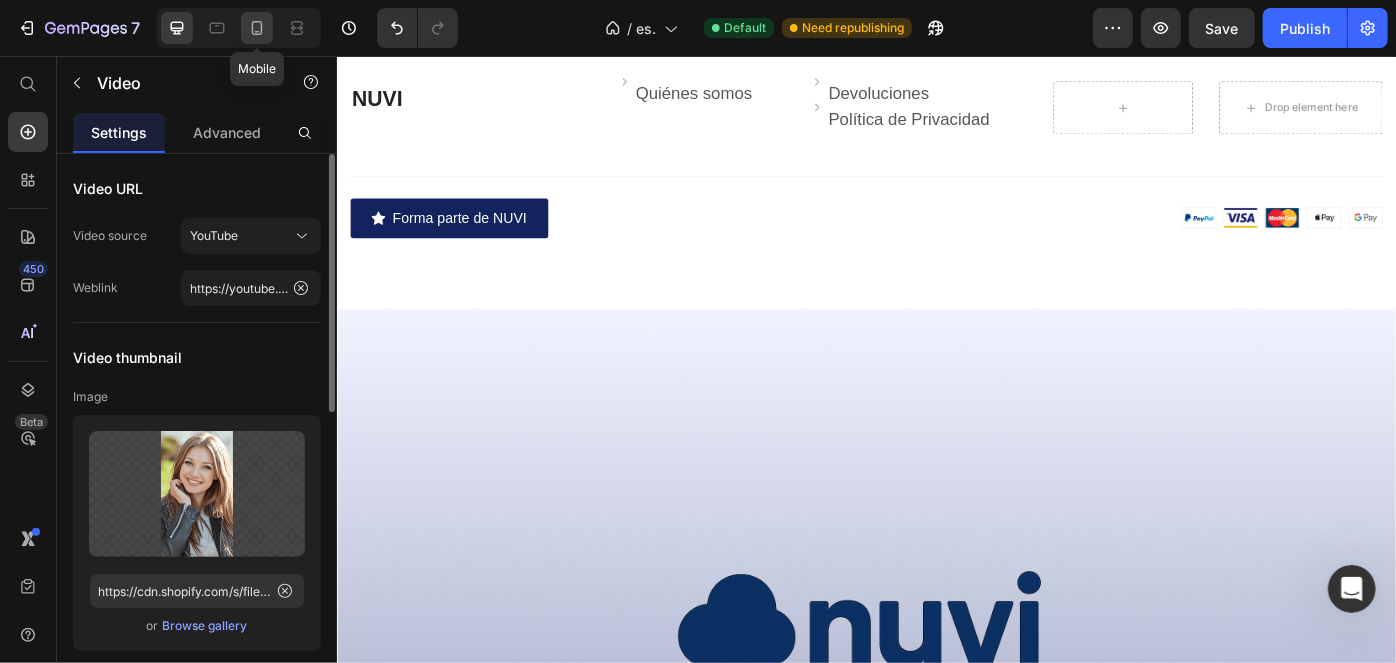 click 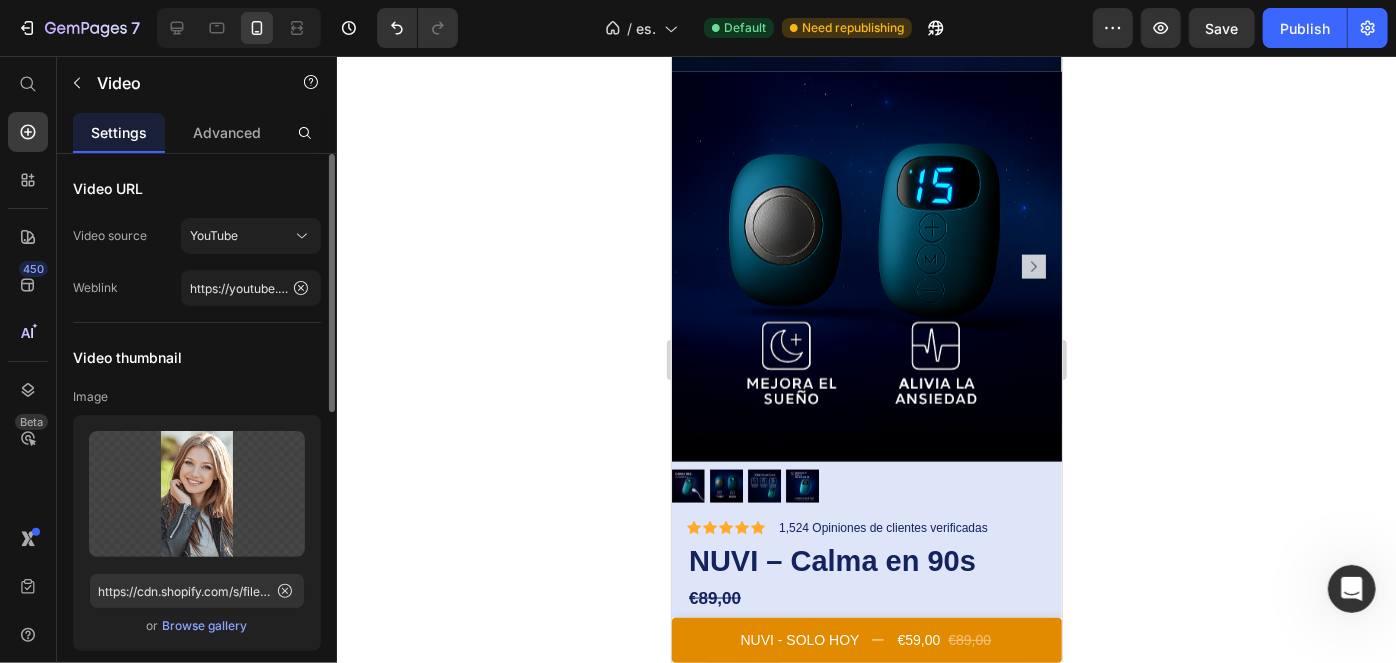 scroll, scrollTop: 1269, scrollLeft: 0, axis: vertical 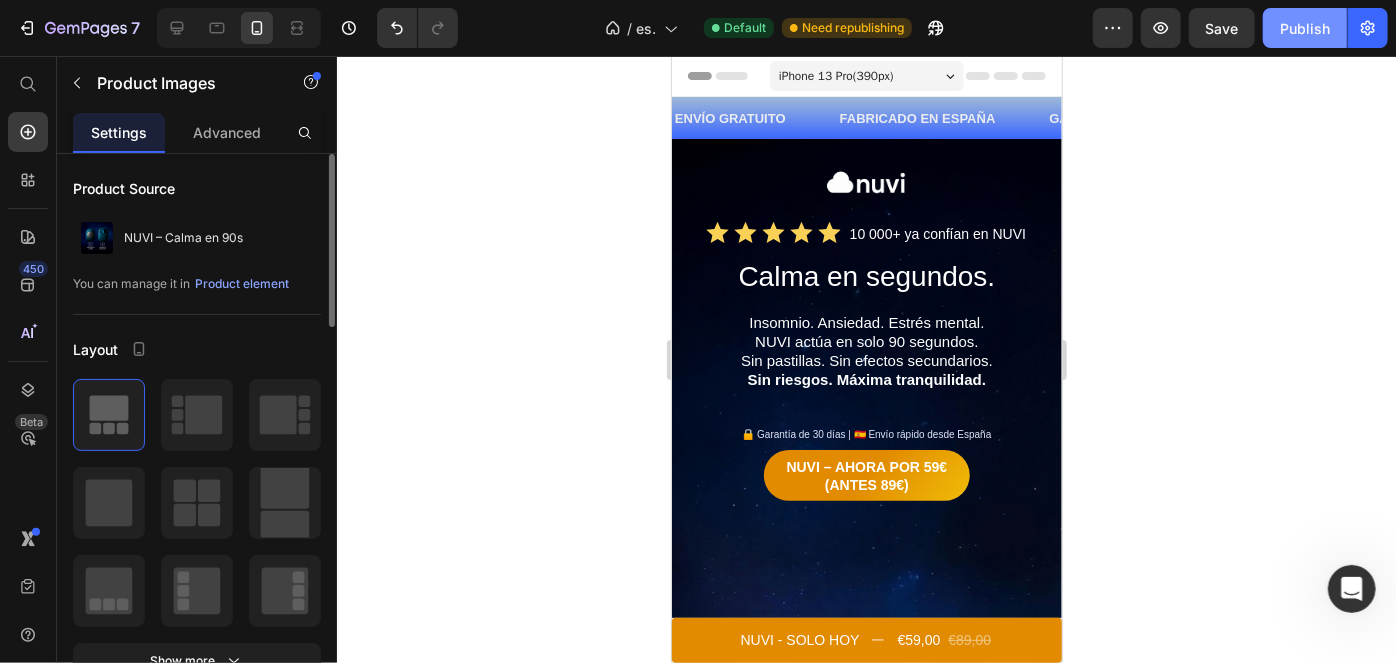 click on "Publish" at bounding box center (1305, 28) 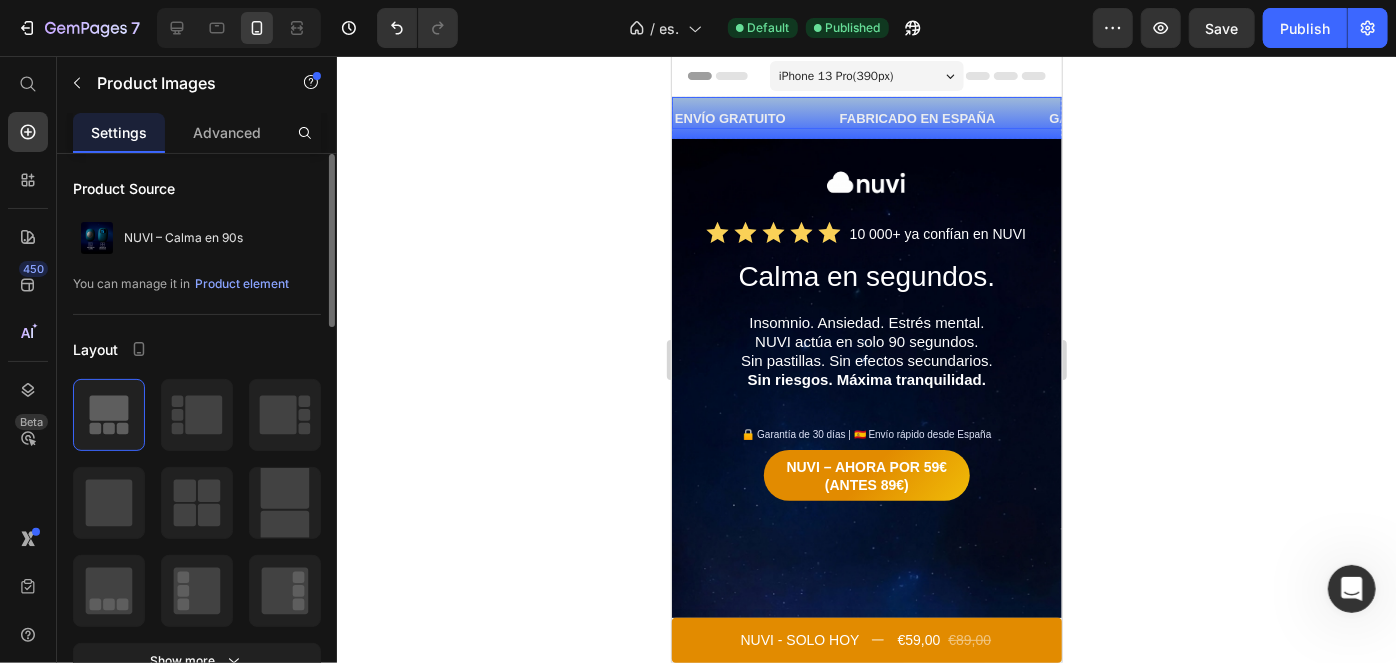 click on "ENVÍO GRATUITO Text" at bounding box center [754, 117] 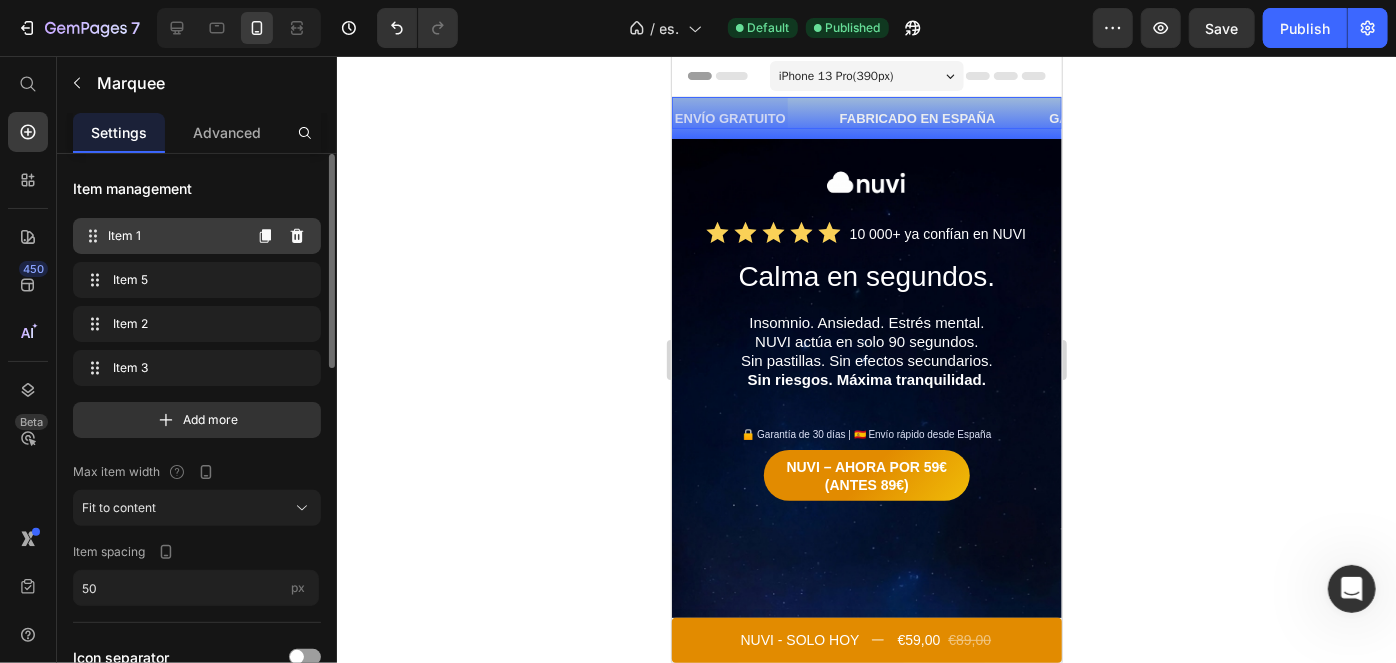click on "Item 1" at bounding box center (174, 236) 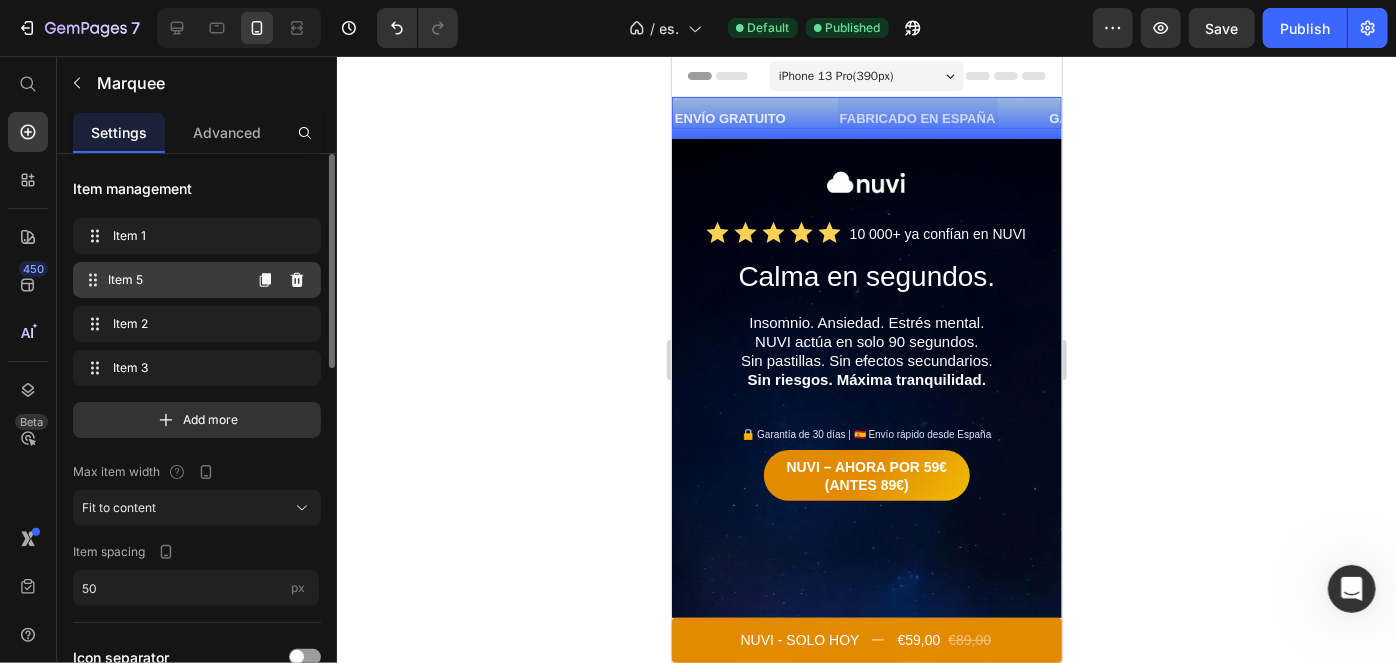 click on "Item 5 Item 5" at bounding box center (161, 280) 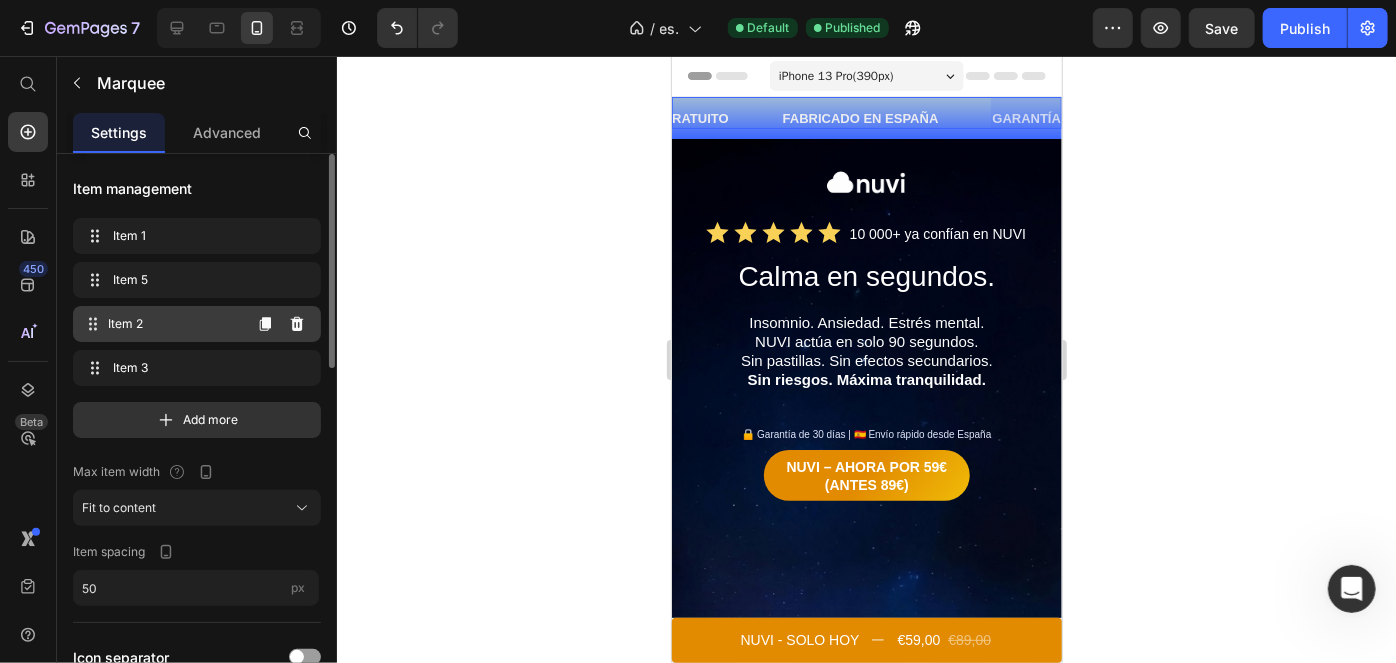 click on "Item 2" at bounding box center (174, 324) 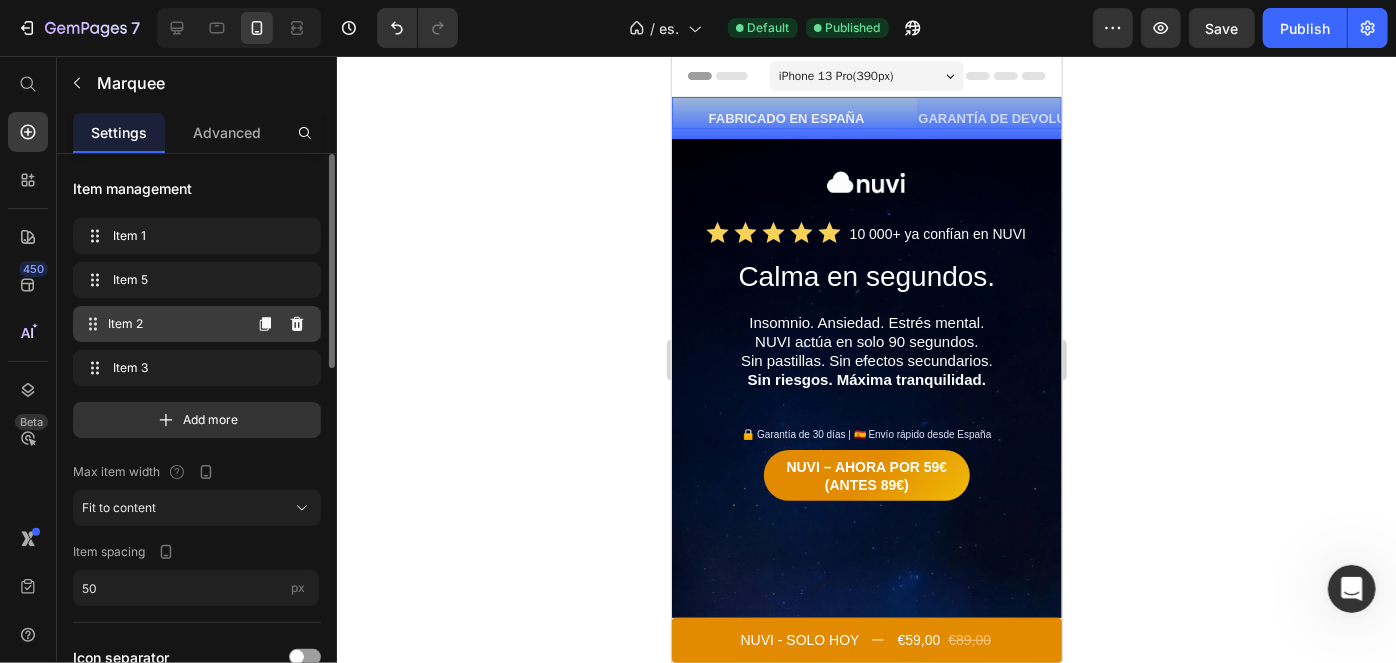 scroll, scrollTop: 0, scrollLeft: 279, axis: horizontal 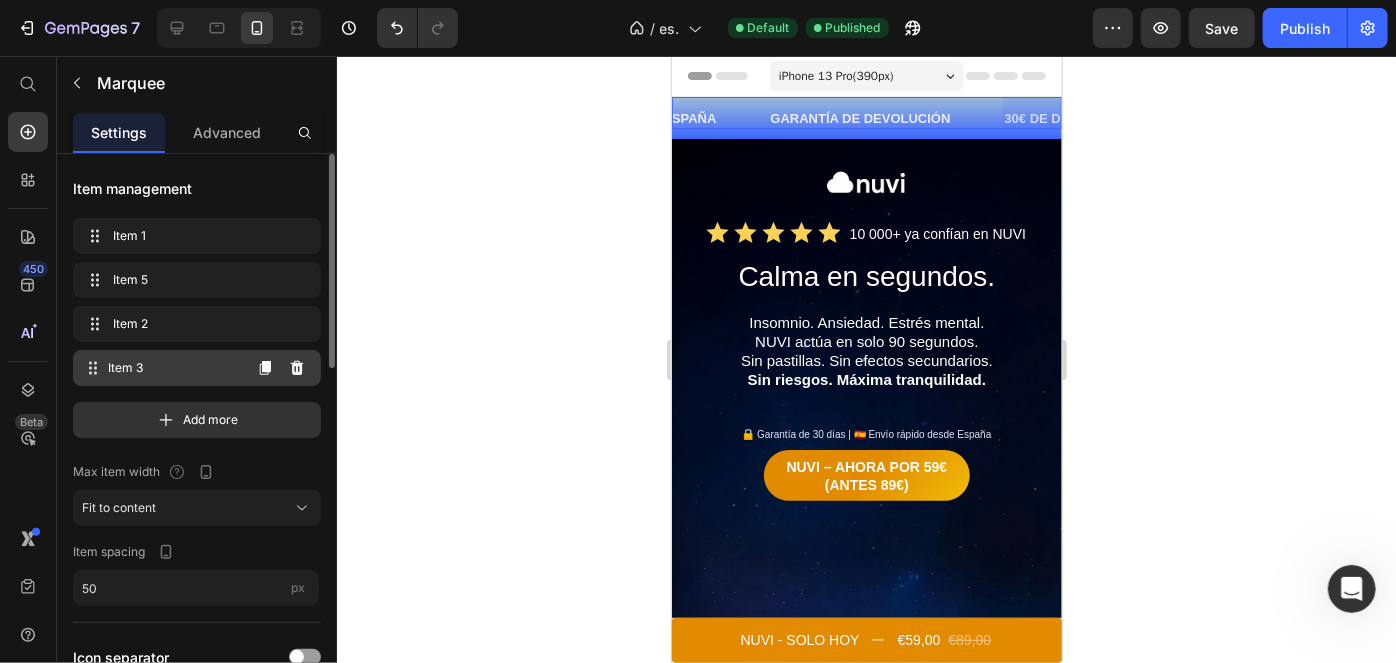 click on "Item 3 Item 3" at bounding box center (197, 368) 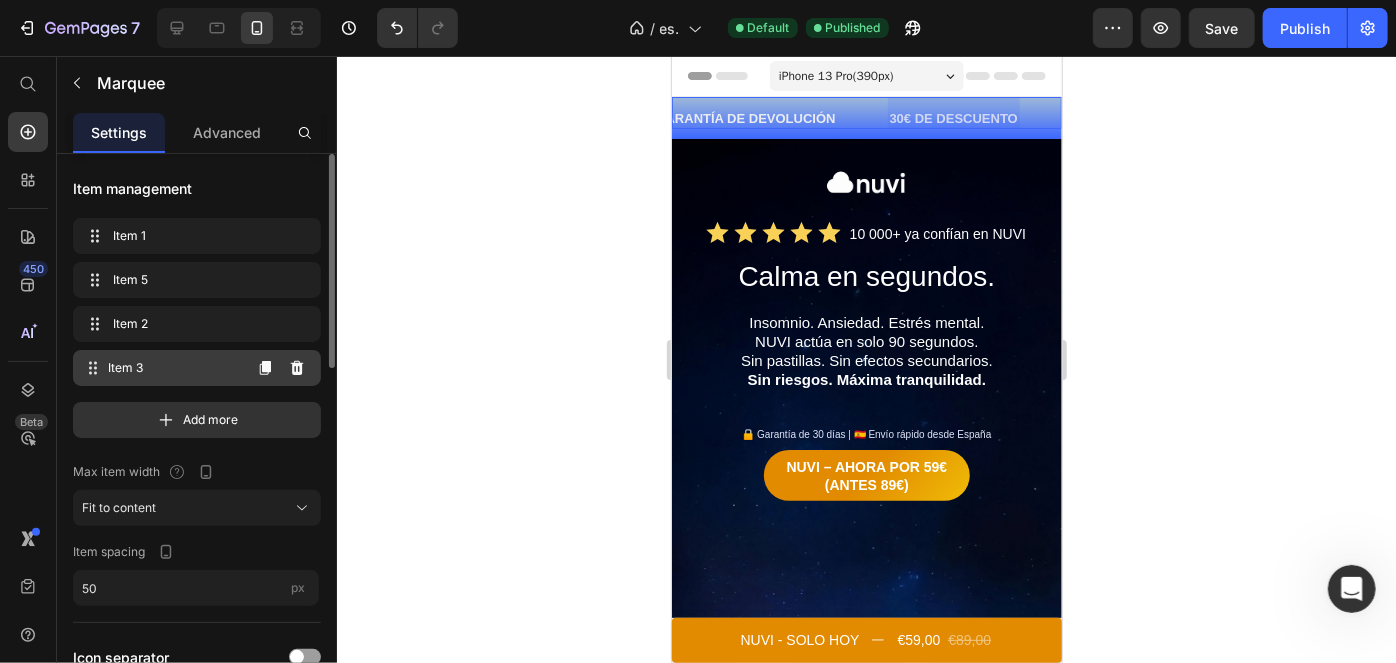 scroll, scrollTop: 0, scrollLeft: 488, axis: horizontal 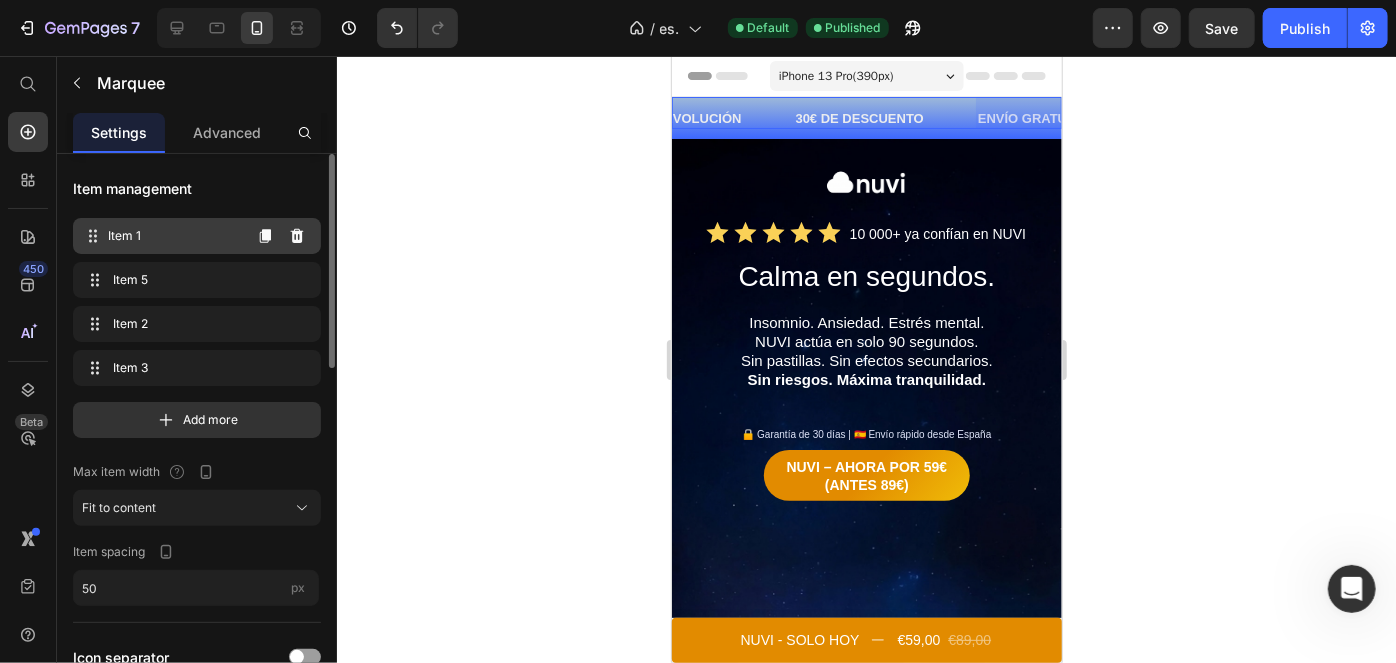 click on "Item 1" at bounding box center [174, 236] 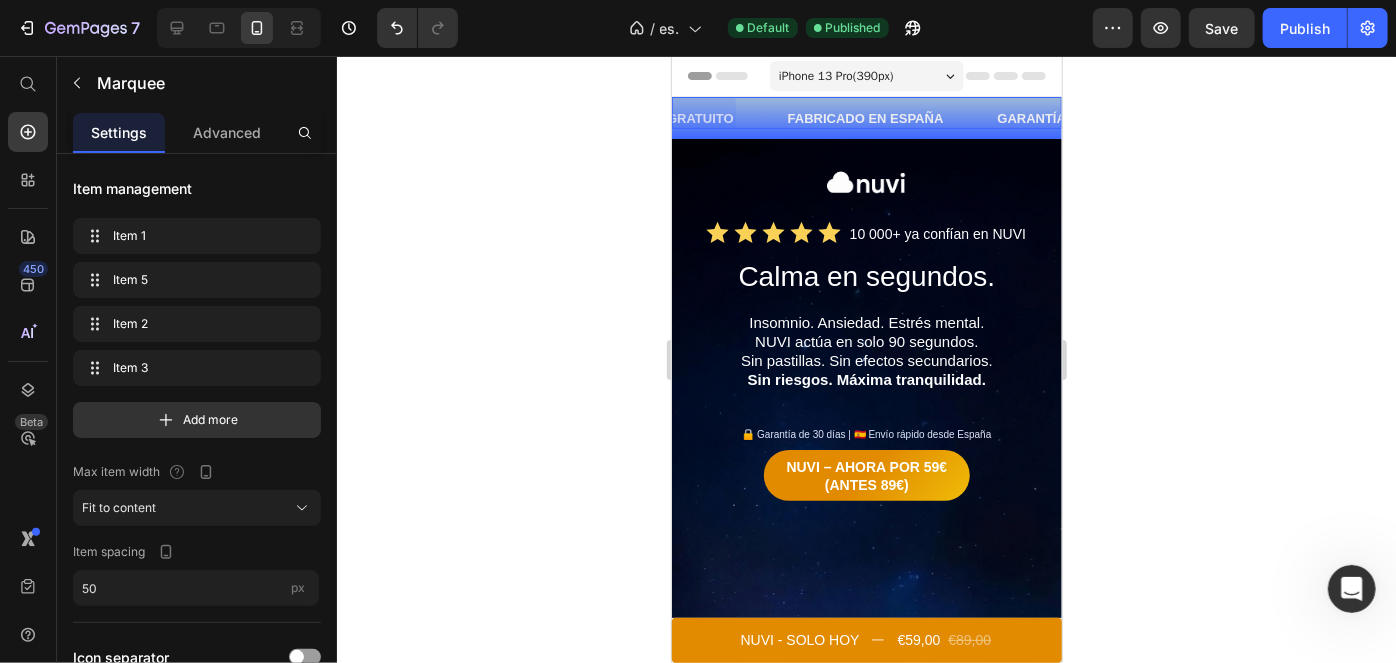scroll, scrollTop: 0, scrollLeft: 0, axis: both 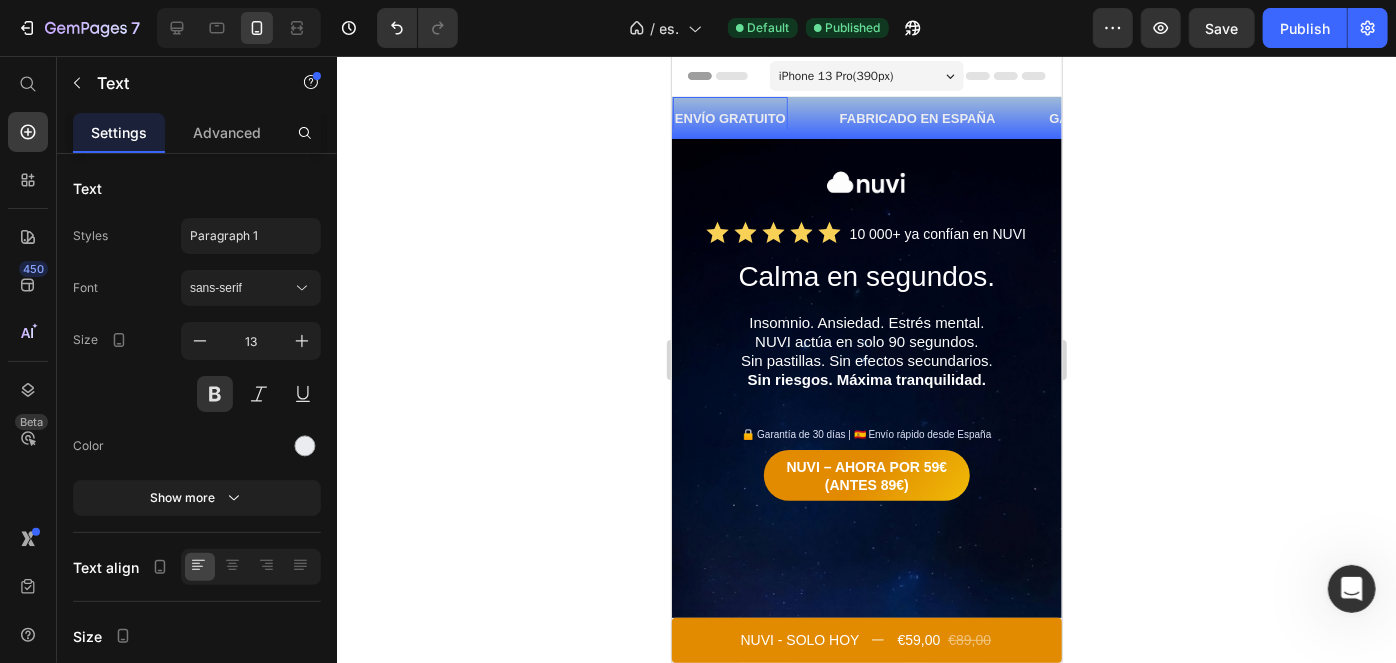 click on "ENVÍO GRATUITO" at bounding box center (729, 117) 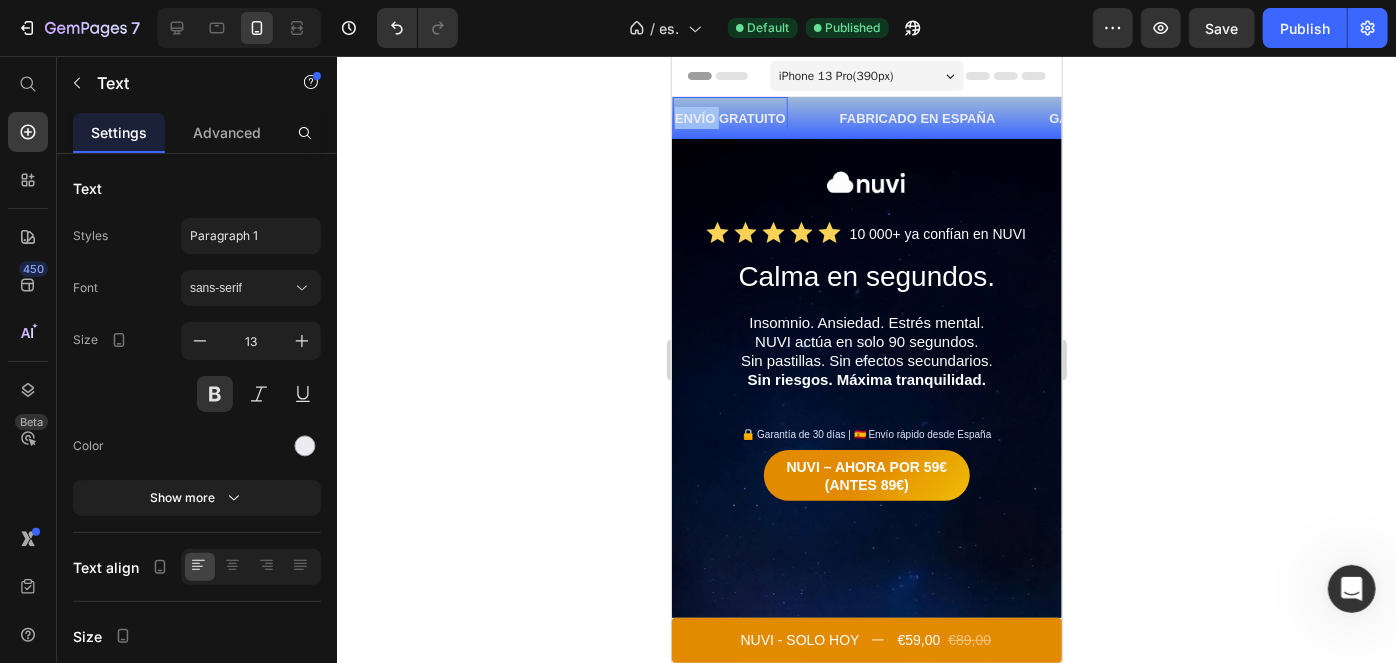 click on "ENVÍO GRATUITO" at bounding box center (729, 117) 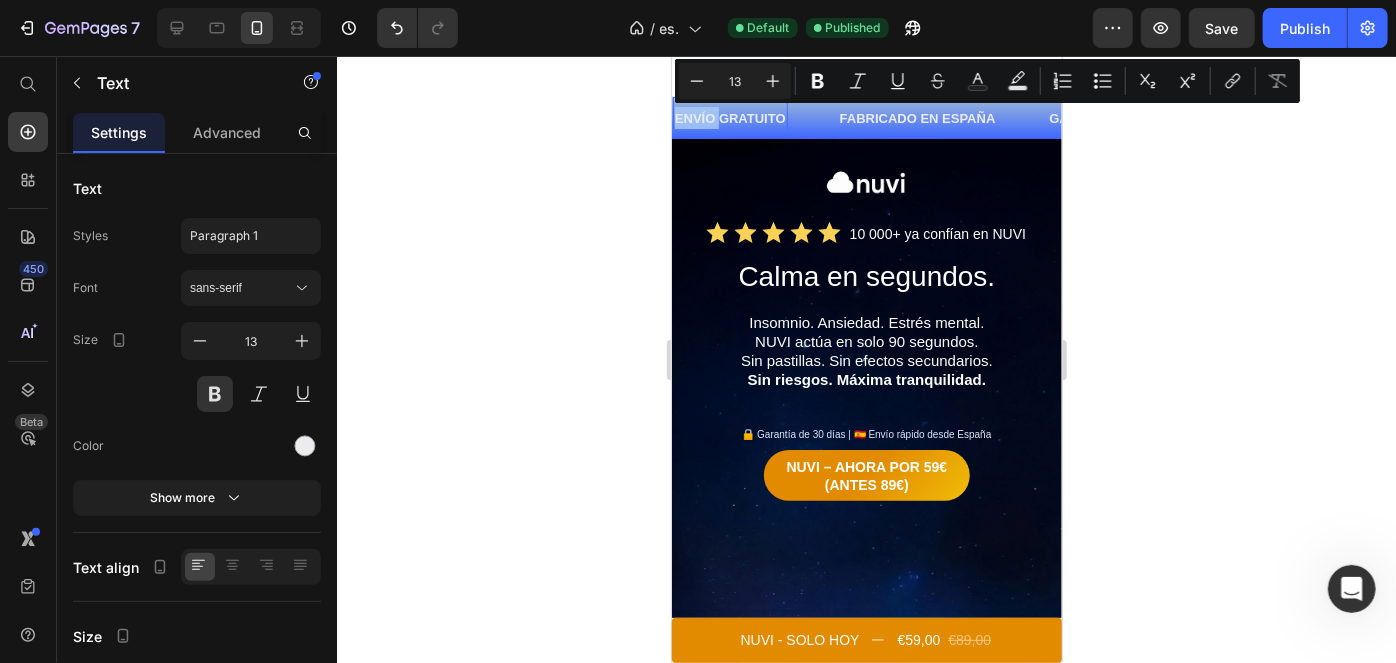 click on "ENVÍO GRATUITO" at bounding box center [729, 117] 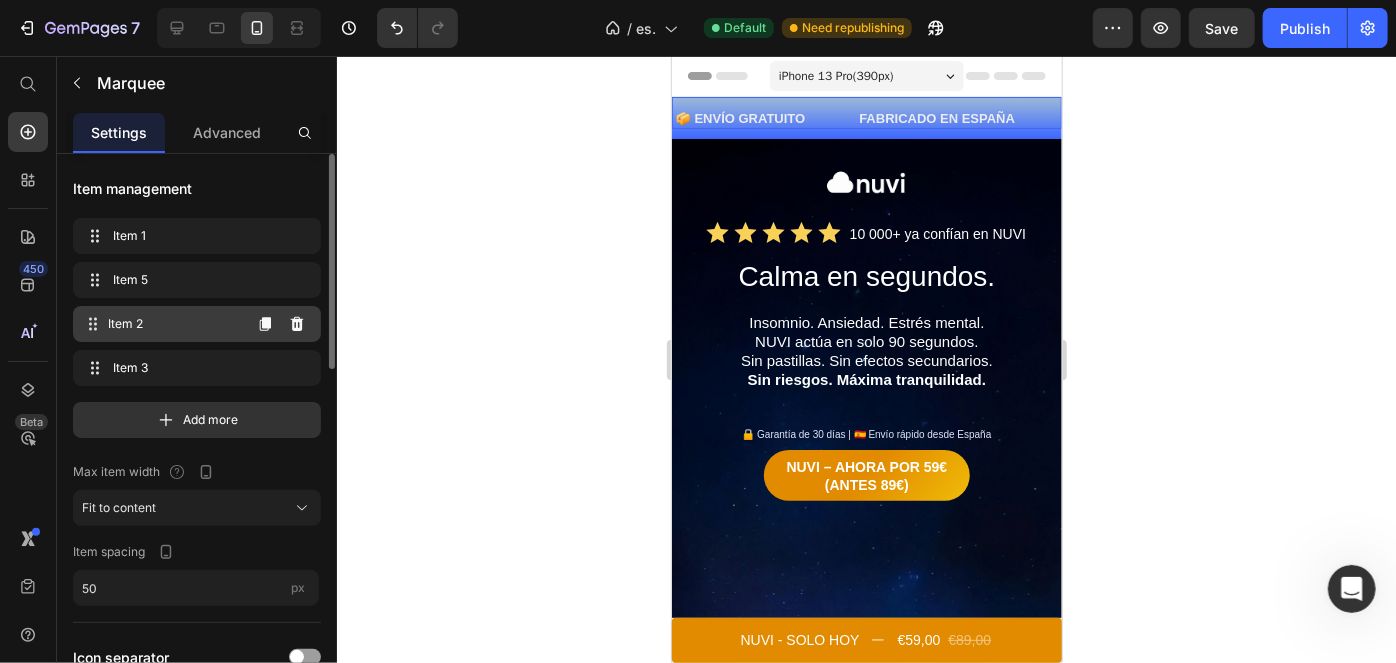click on "Item 2 Item 2" at bounding box center (197, 324) 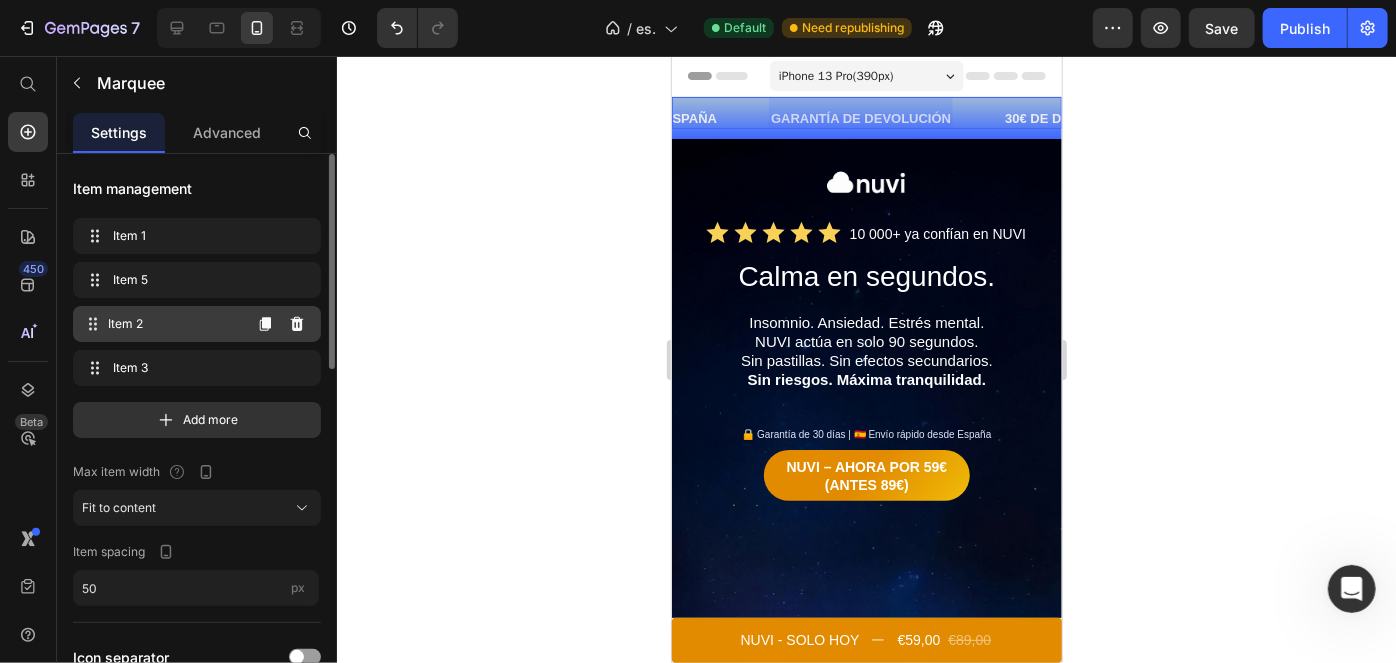 scroll, scrollTop: 0, scrollLeft: 301, axis: horizontal 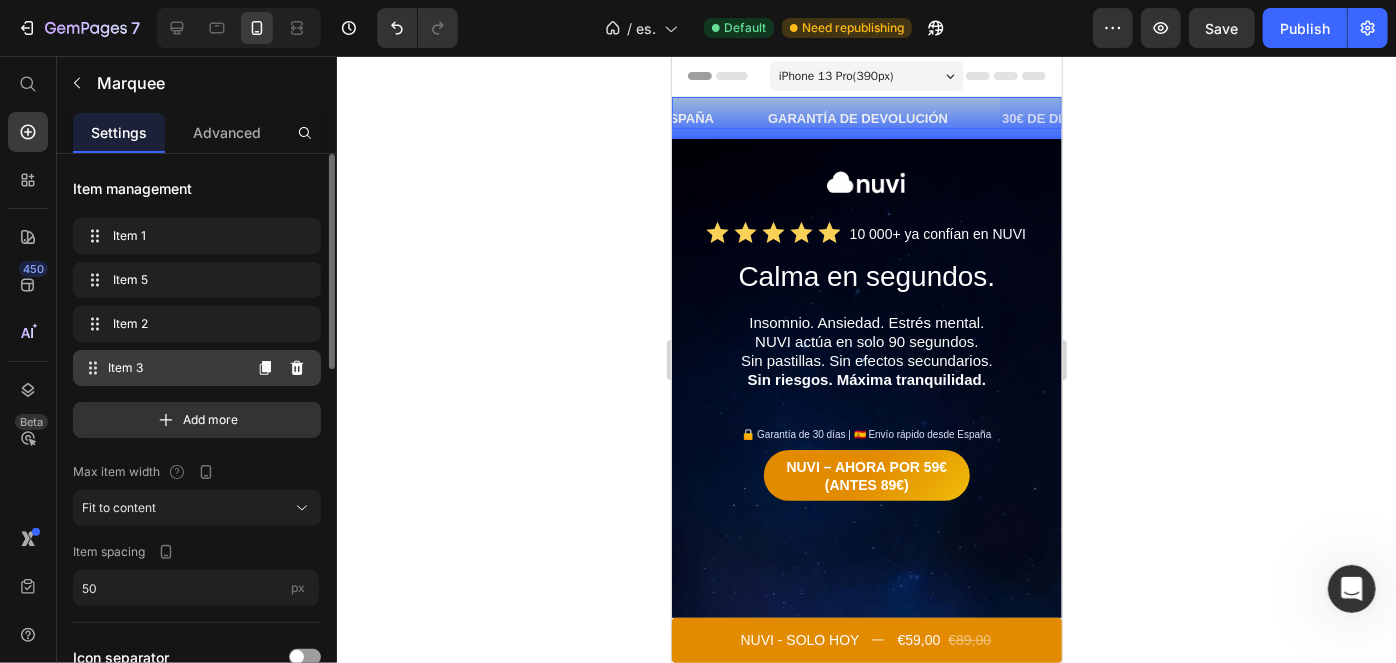 click on "Item 3 Item 3" at bounding box center (161, 368) 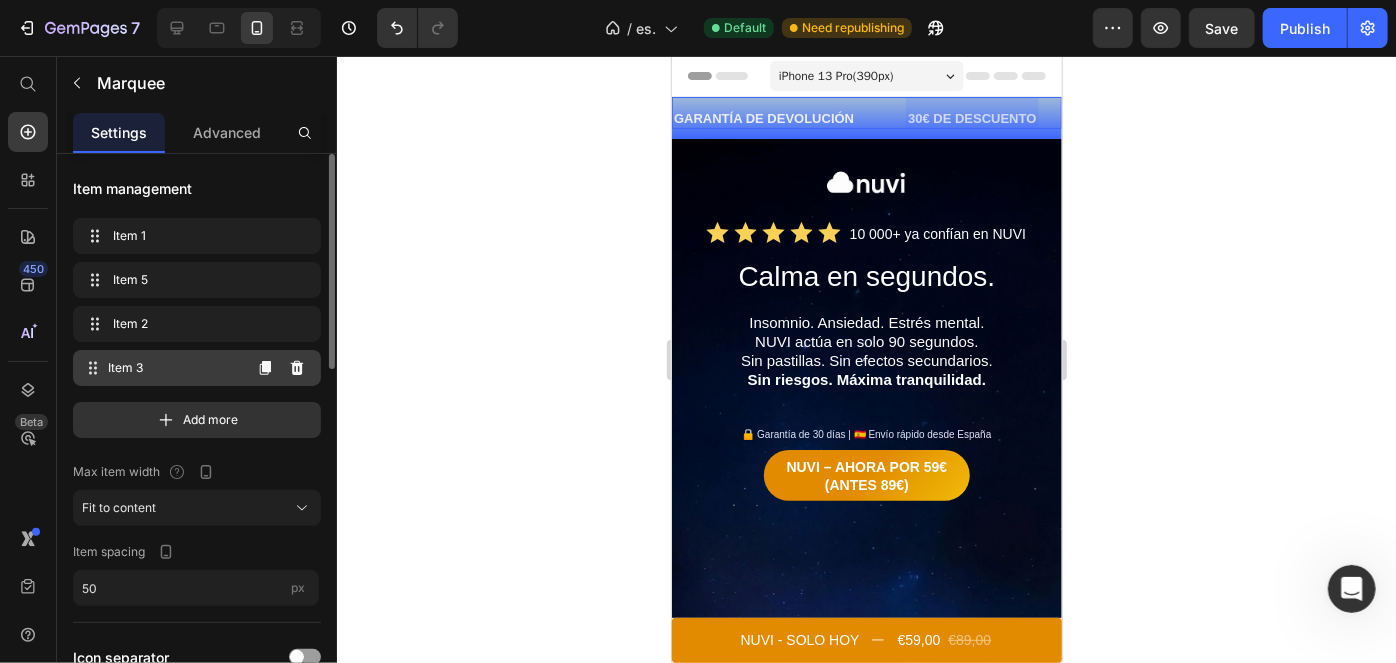 scroll, scrollTop: 0, scrollLeft: 509, axis: horizontal 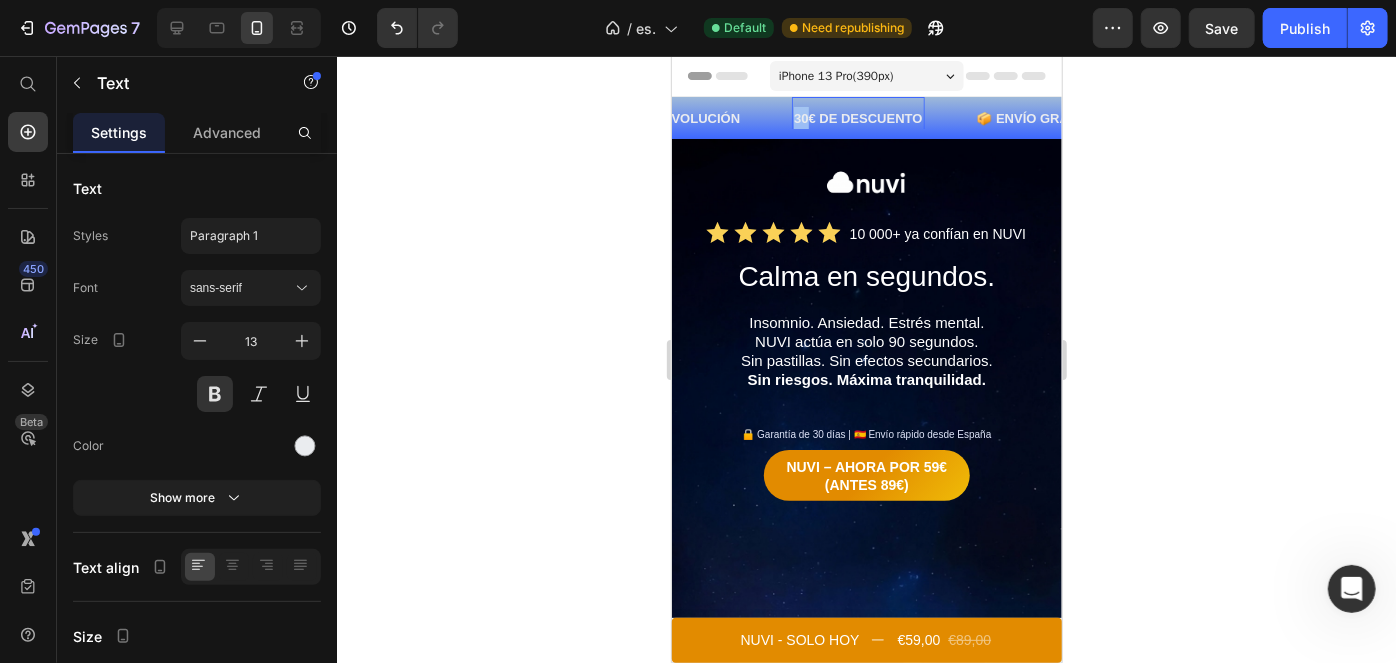 click on "30€ DE DESCUENTO" at bounding box center [857, 117] 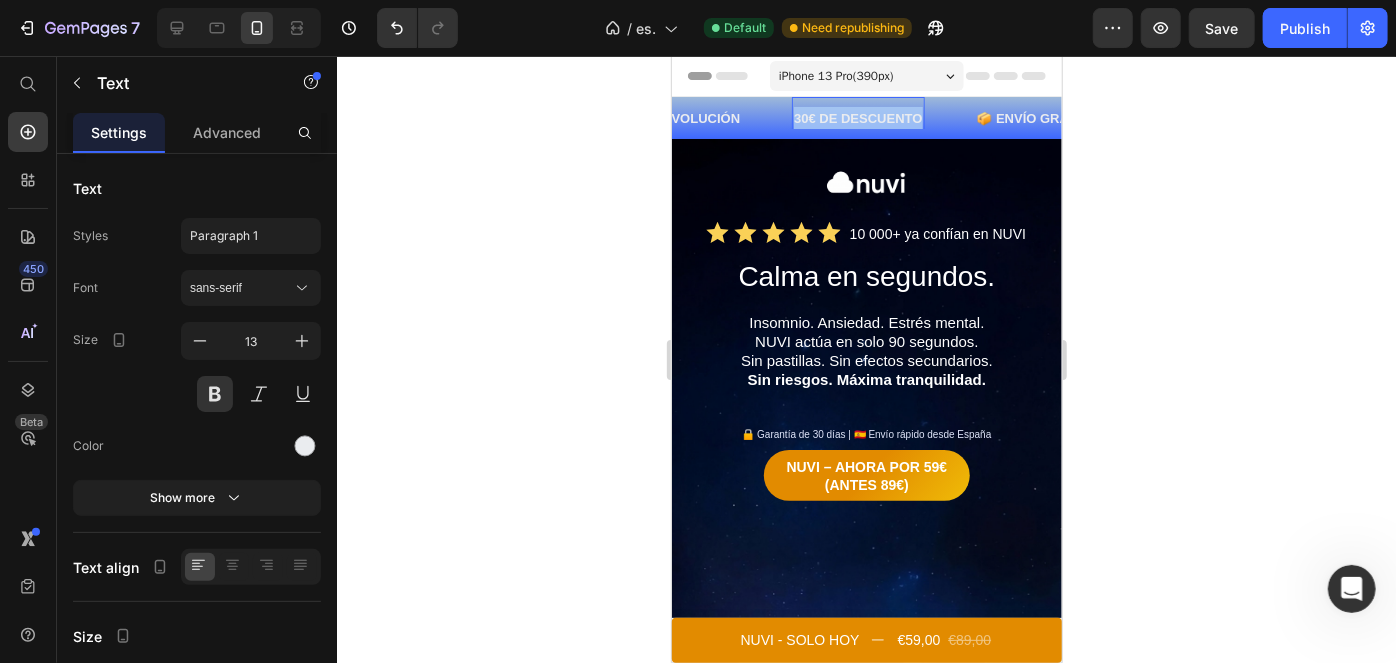 click on "30€ DE DESCUENTO" at bounding box center (857, 117) 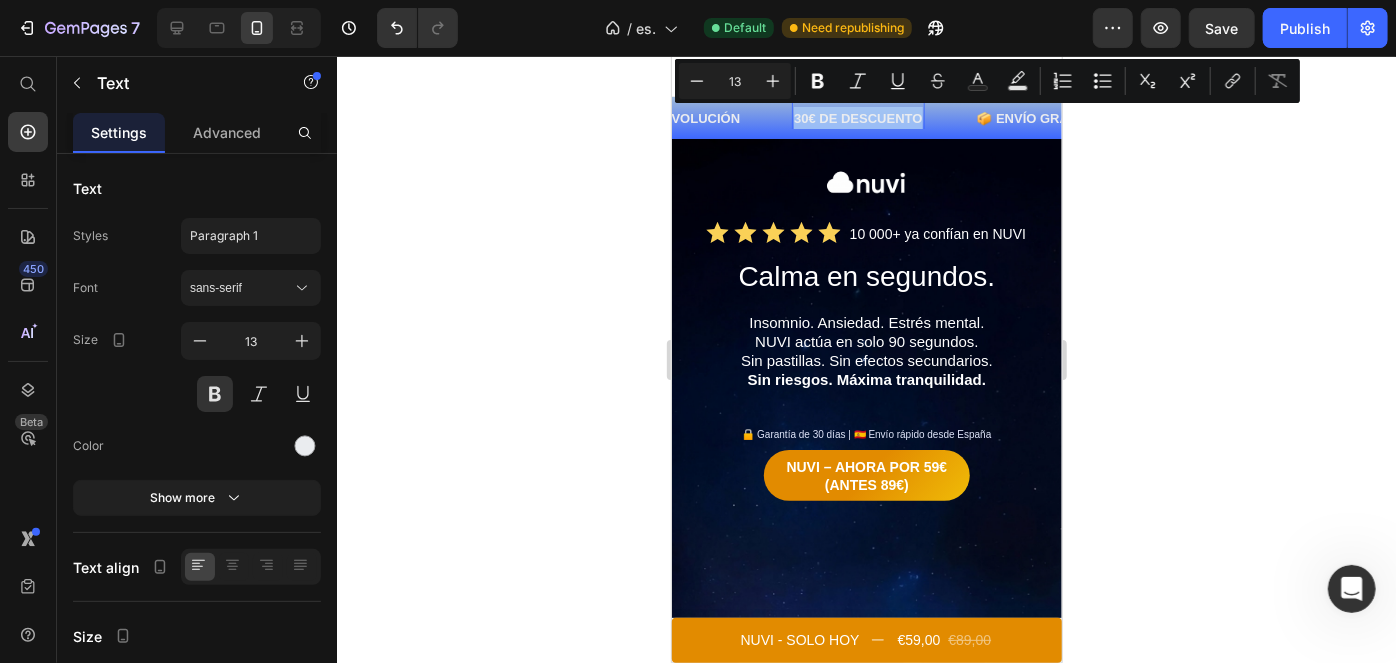click on "30€ DE DESCUENTO" at bounding box center (857, 117) 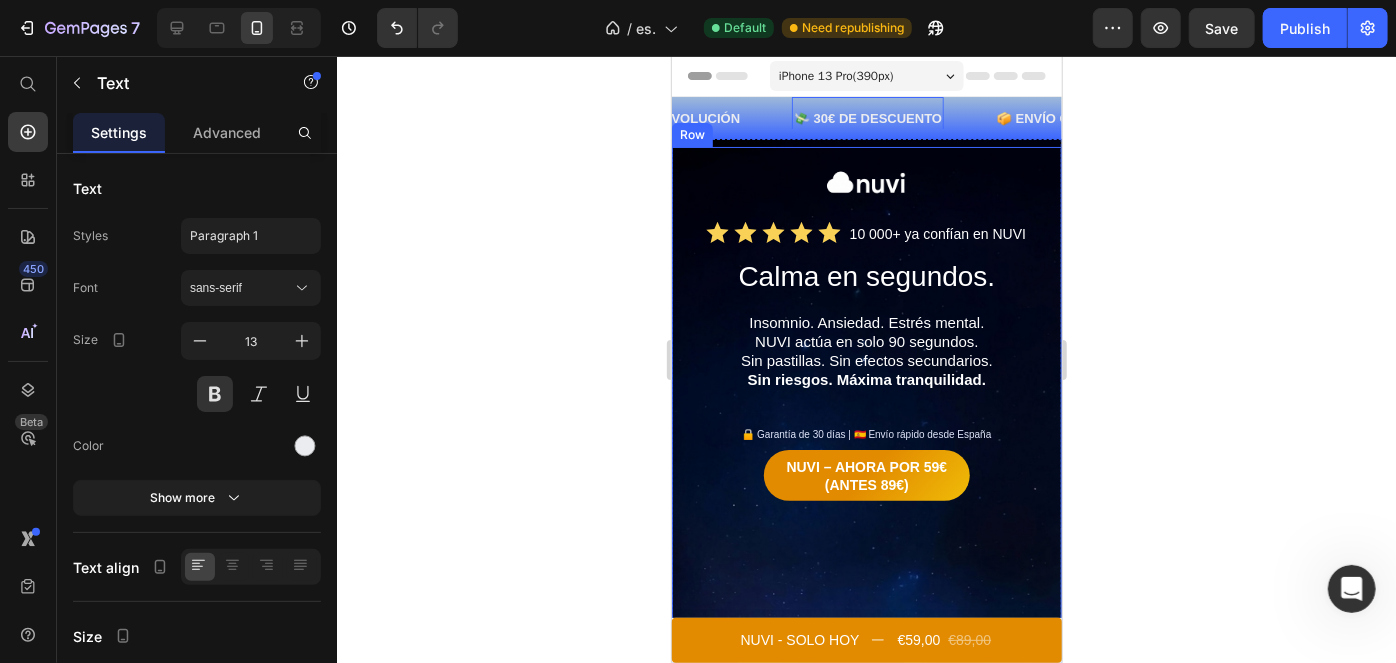 click 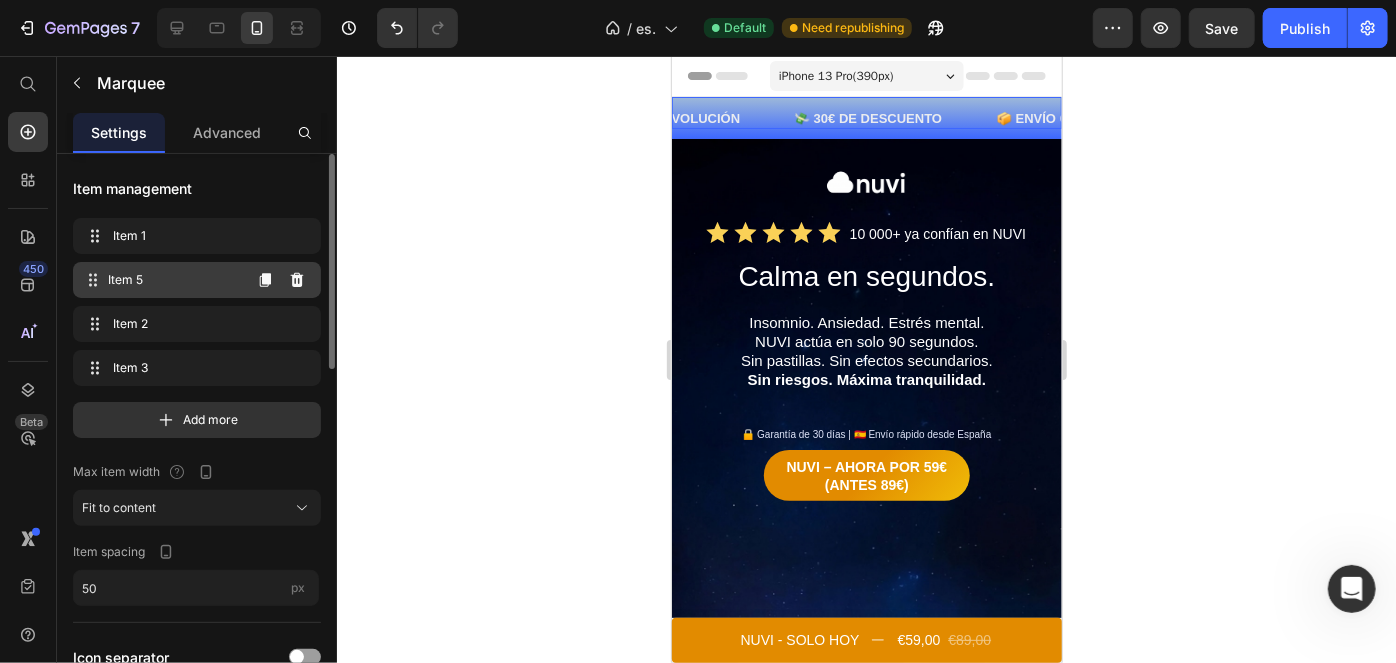 click on "Item 5" at bounding box center (174, 280) 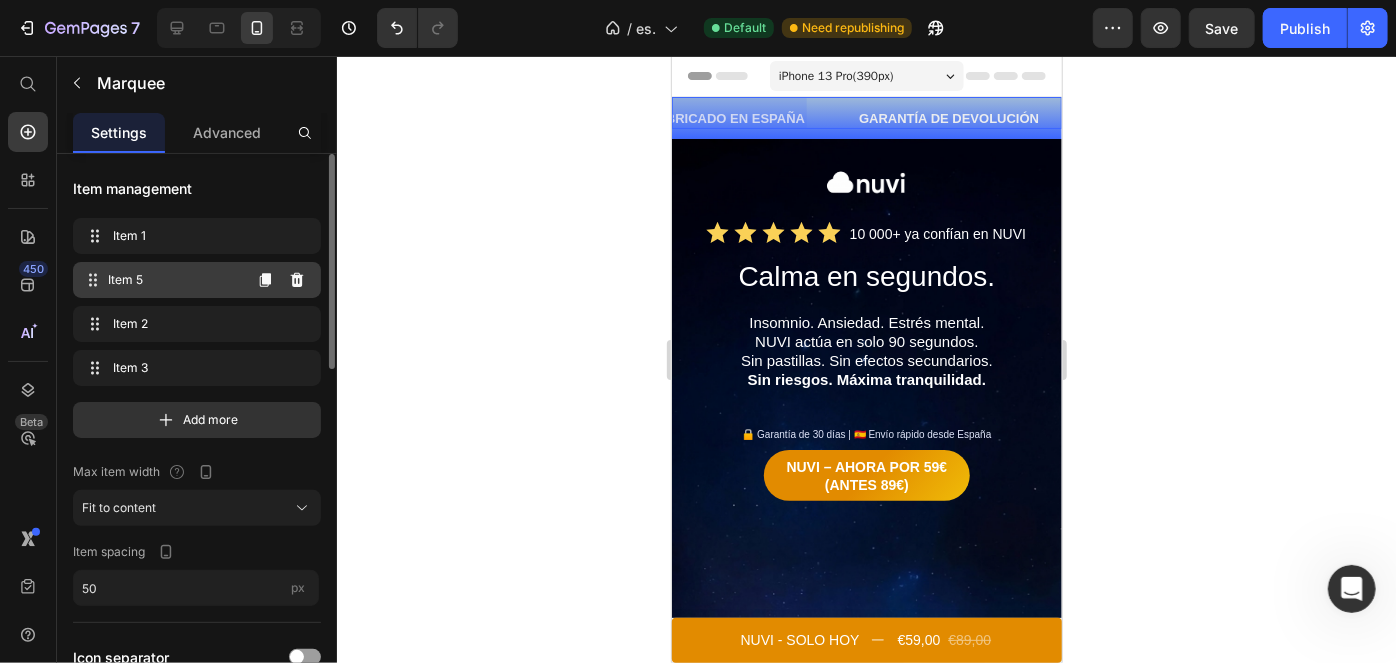 scroll, scrollTop: 0, scrollLeft: 79, axis: horizontal 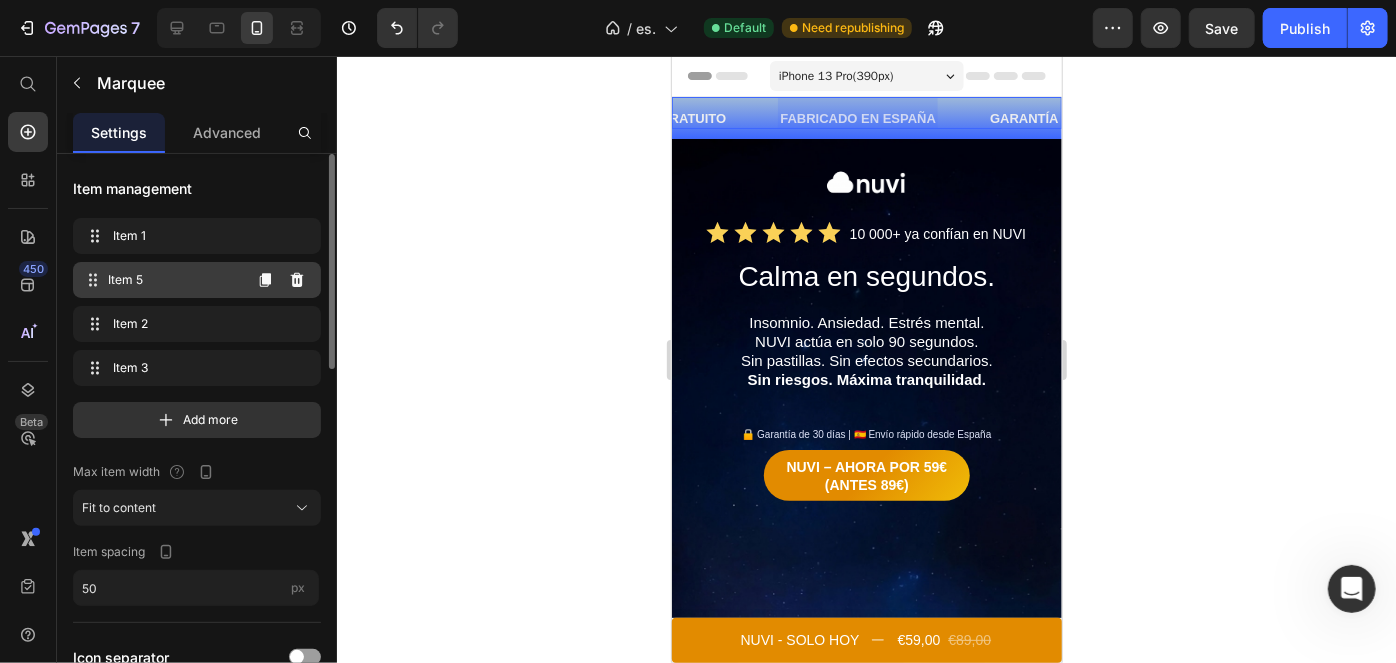 click on "Item 5" at bounding box center (174, 280) 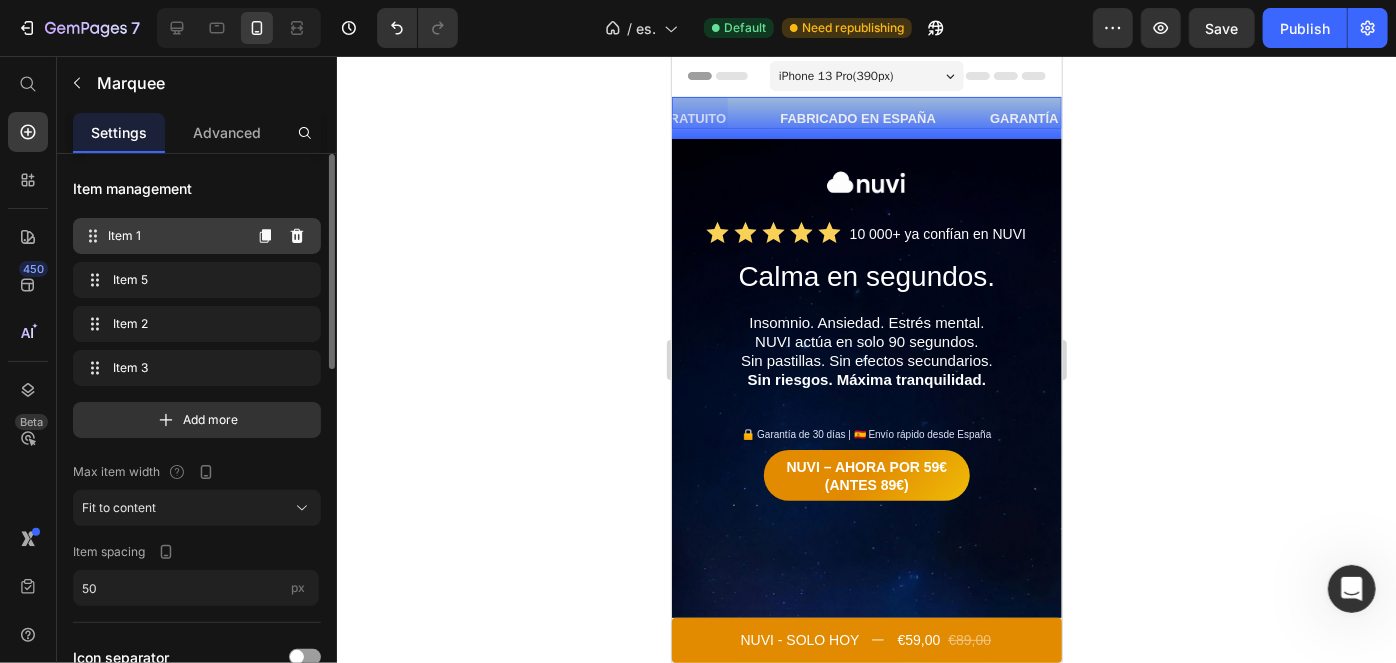 click on "Item 1" at bounding box center (174, 236) 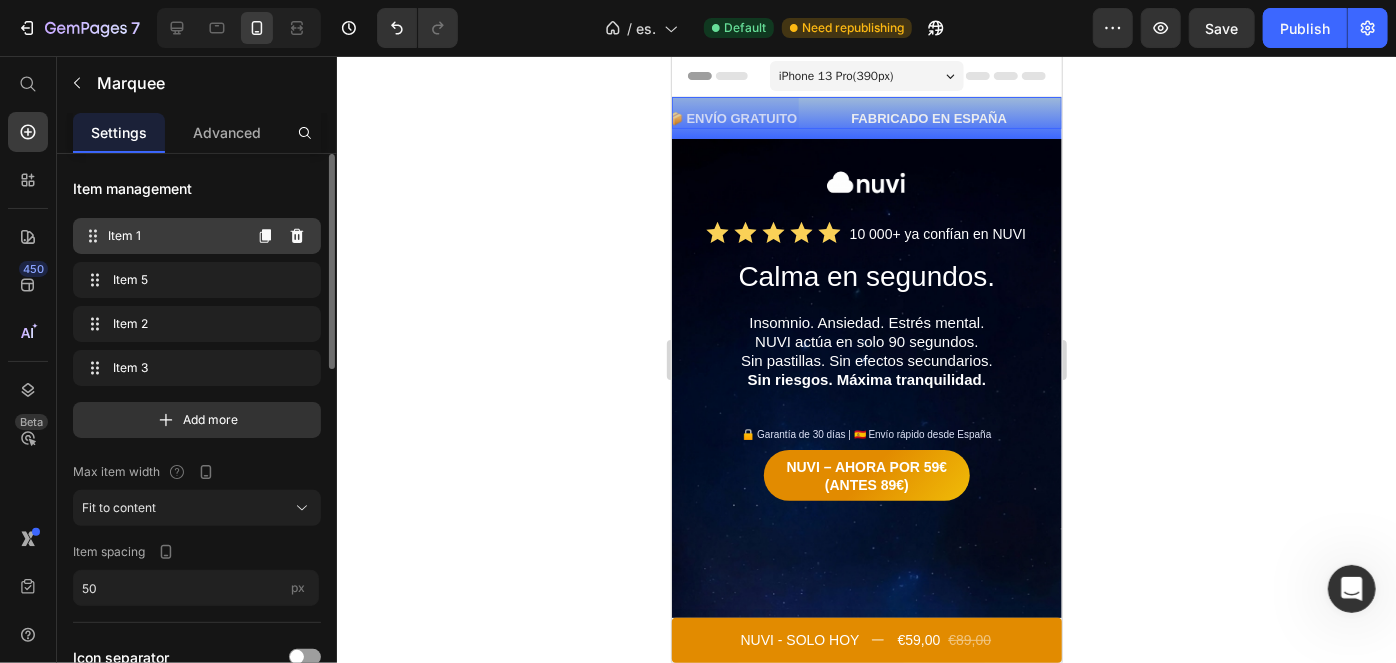 scroll, scrollTop: 0, scrollLeft: 0, axis: both 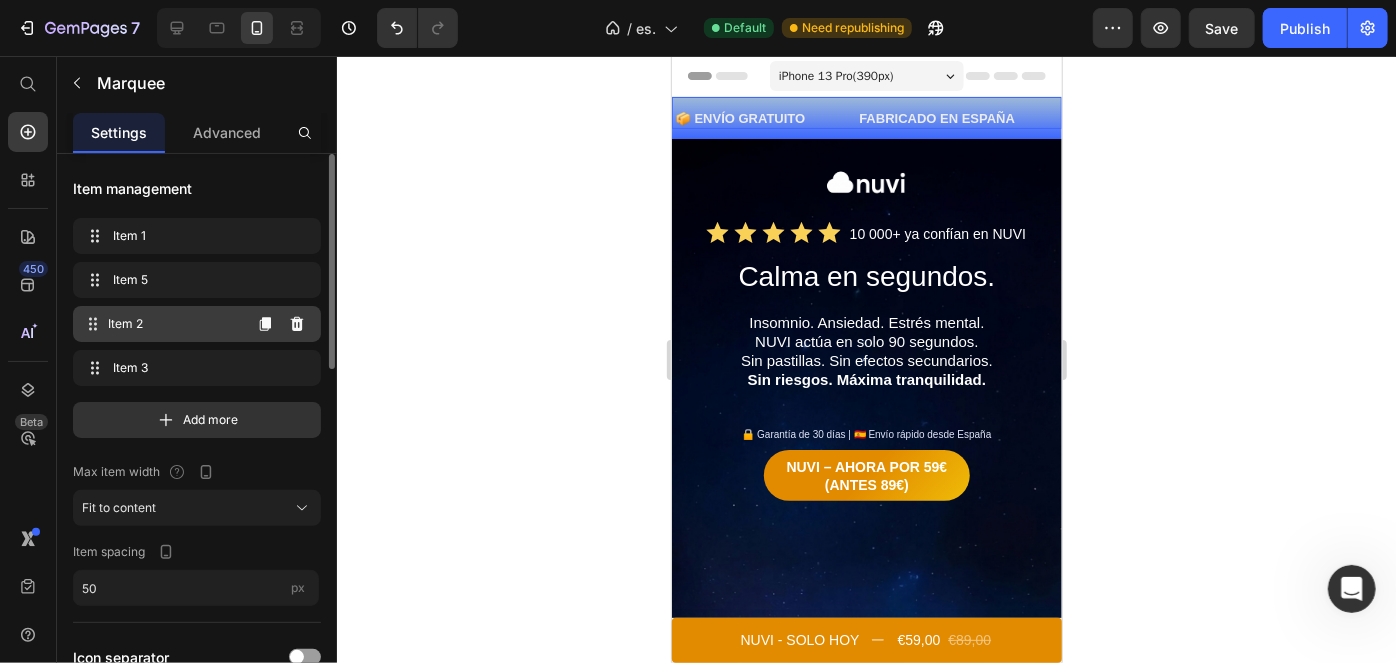 click on "Item 2" at bounding box center (174, 324) 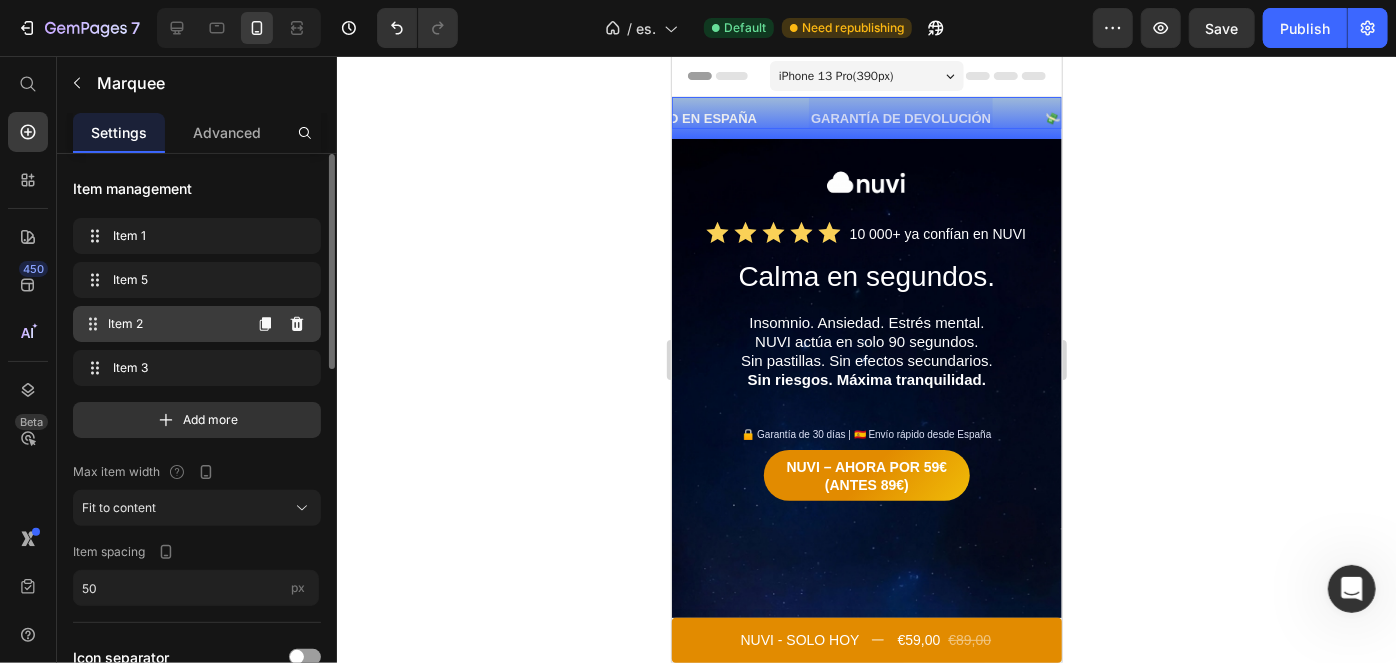 scroll, scrollTop: 0, scrollLeft: 301, axis: horizontal 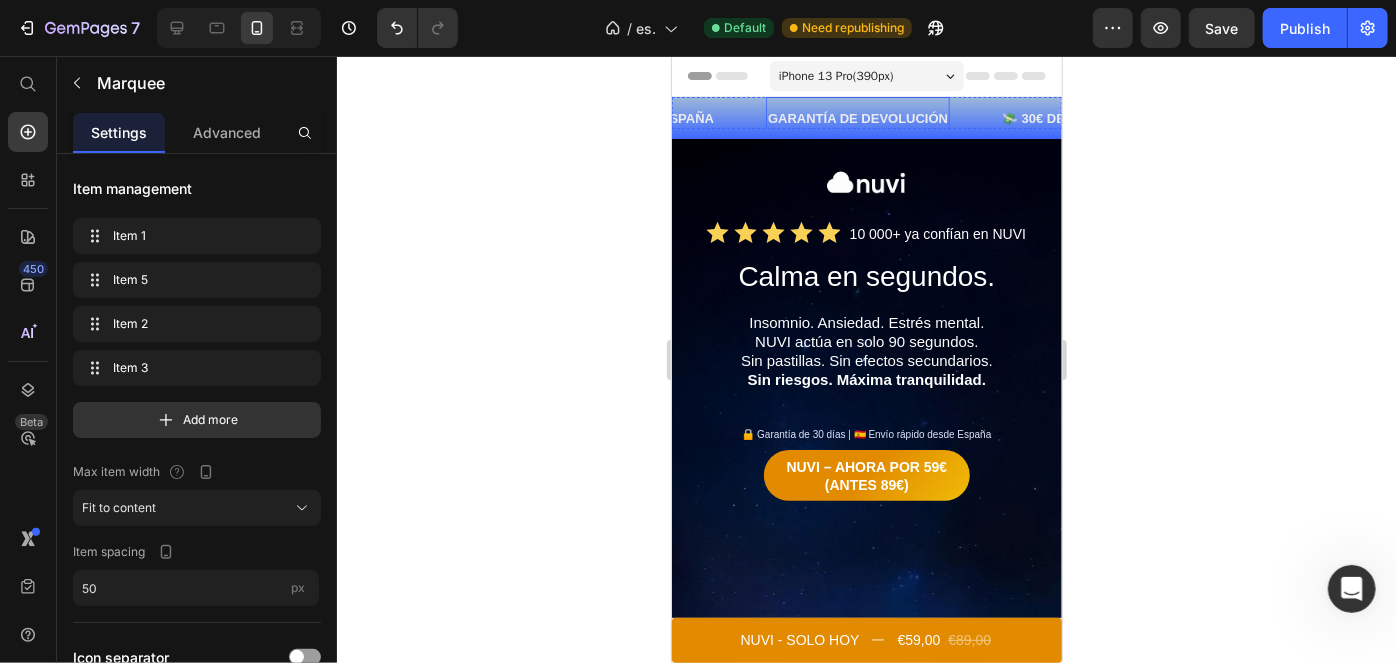 click on "GARANTÍA DE DEVOLUCIÓN" at bounding box center (857, 117) 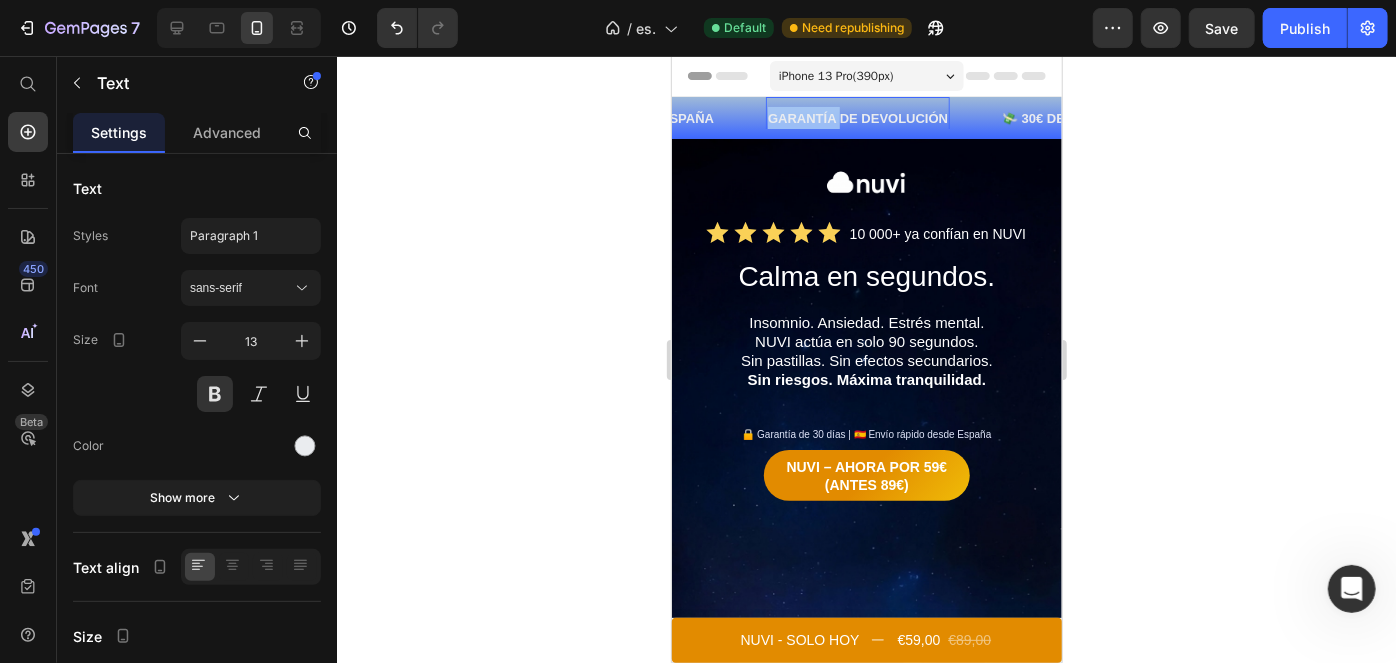 click on "GARANTÍA DE DEVOLUCIÓN" at bounding box center [857, 117] 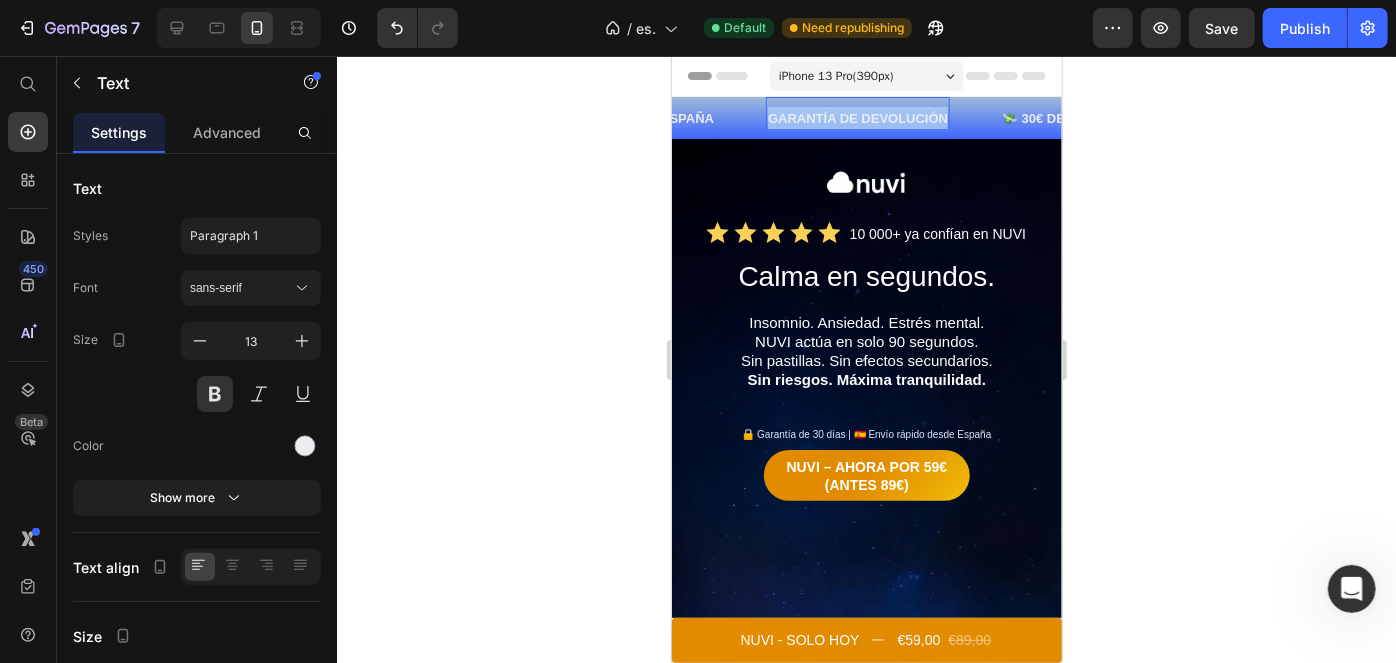 click on "GARANTÍA DE DEVOLUCIÓN" at bounding box center [857, 117] 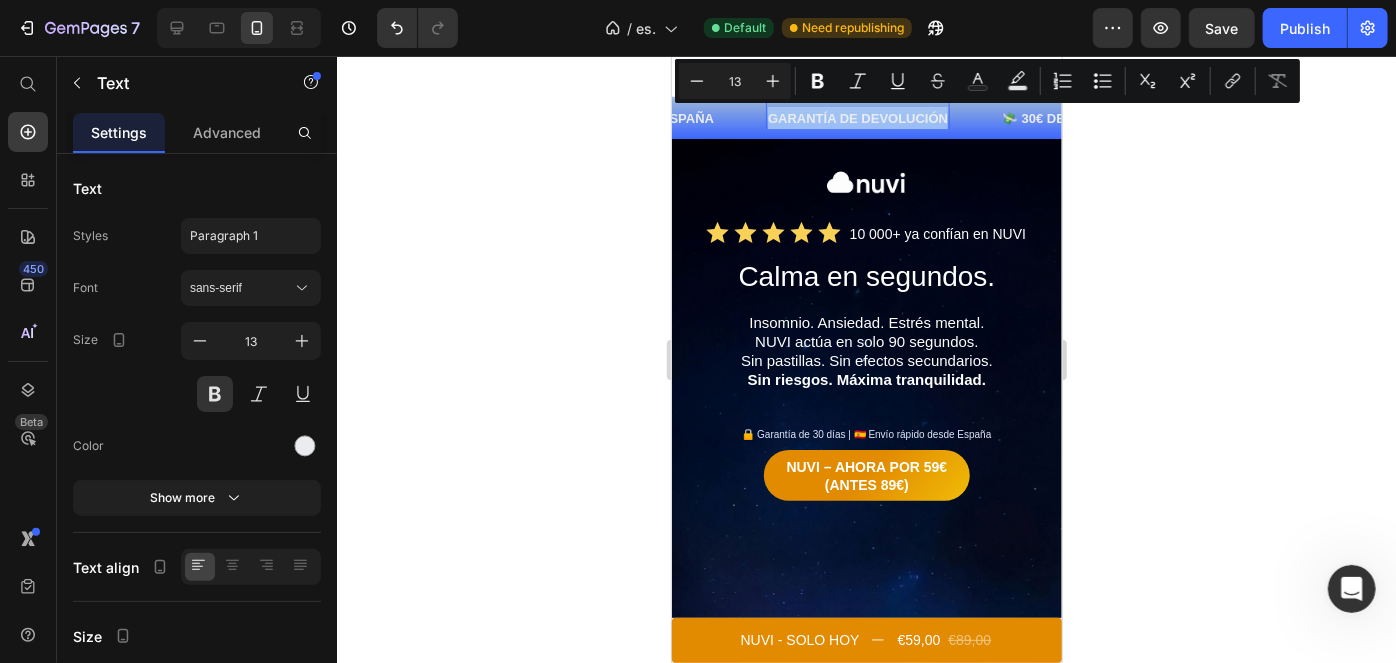 click on "GARANTÍA DE DEVOLUCIÓN" at bounding box center (857, 117) 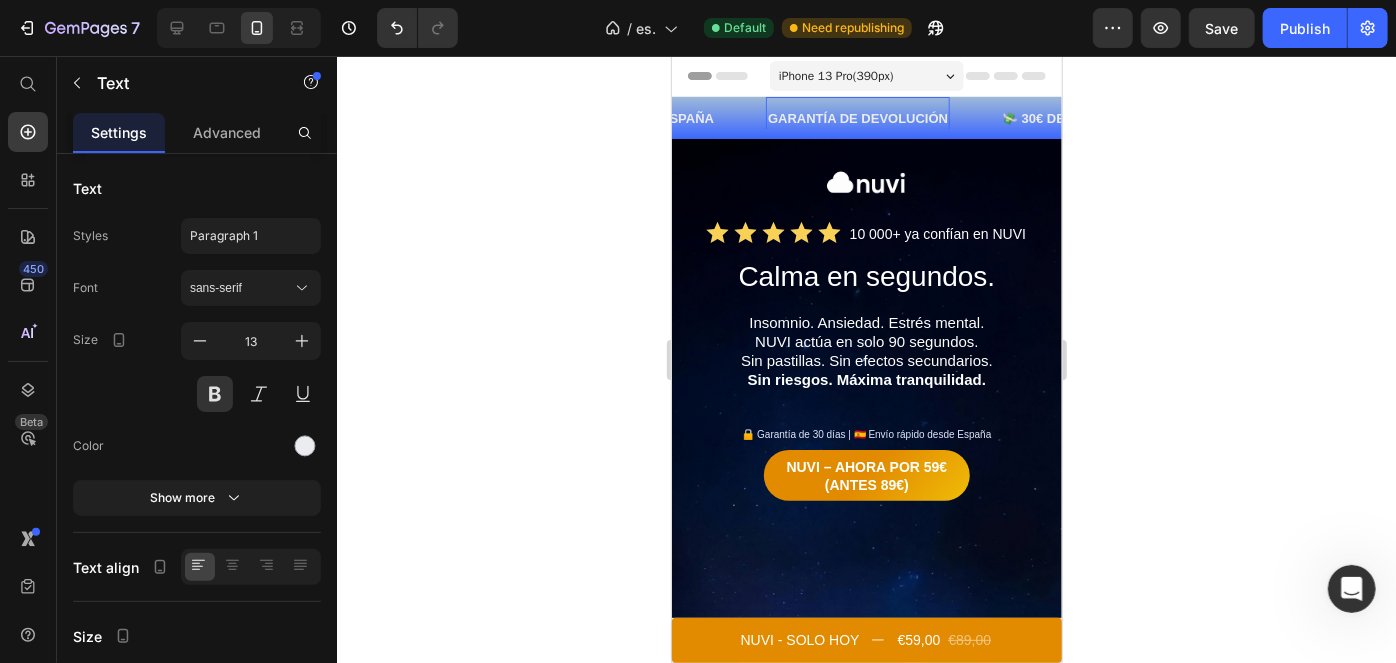 click on "GARANTÍA DE DEVOLUCIÓN" at bounding box center (857, 117) 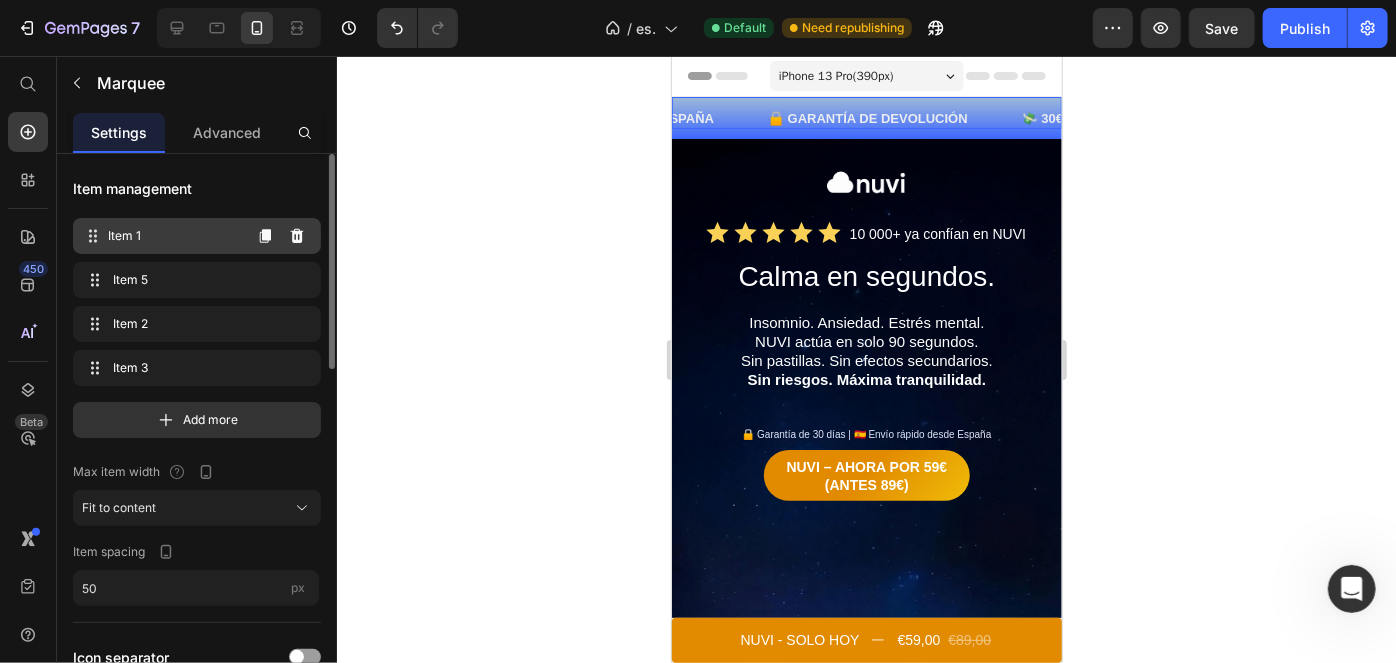 click on "Item 1" at bounding box center (174, 236) 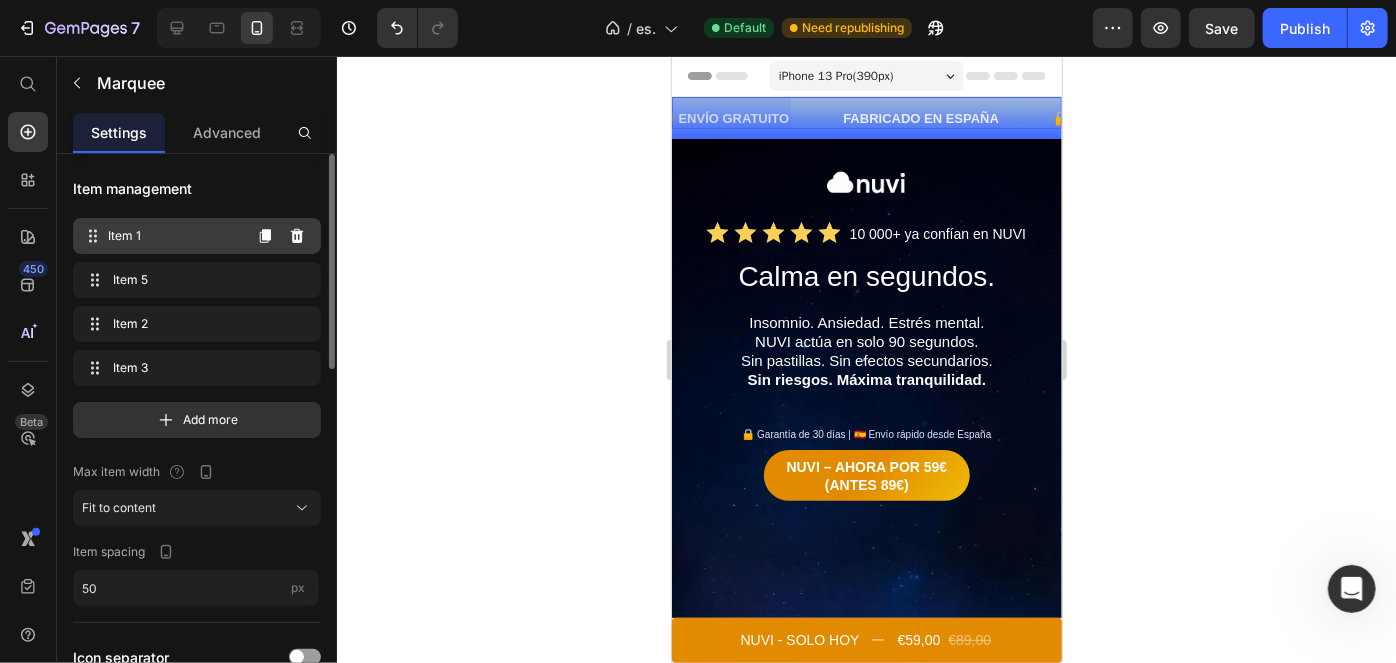 scroll, scrollTop: 0, scrollLeft: 0, axis: both 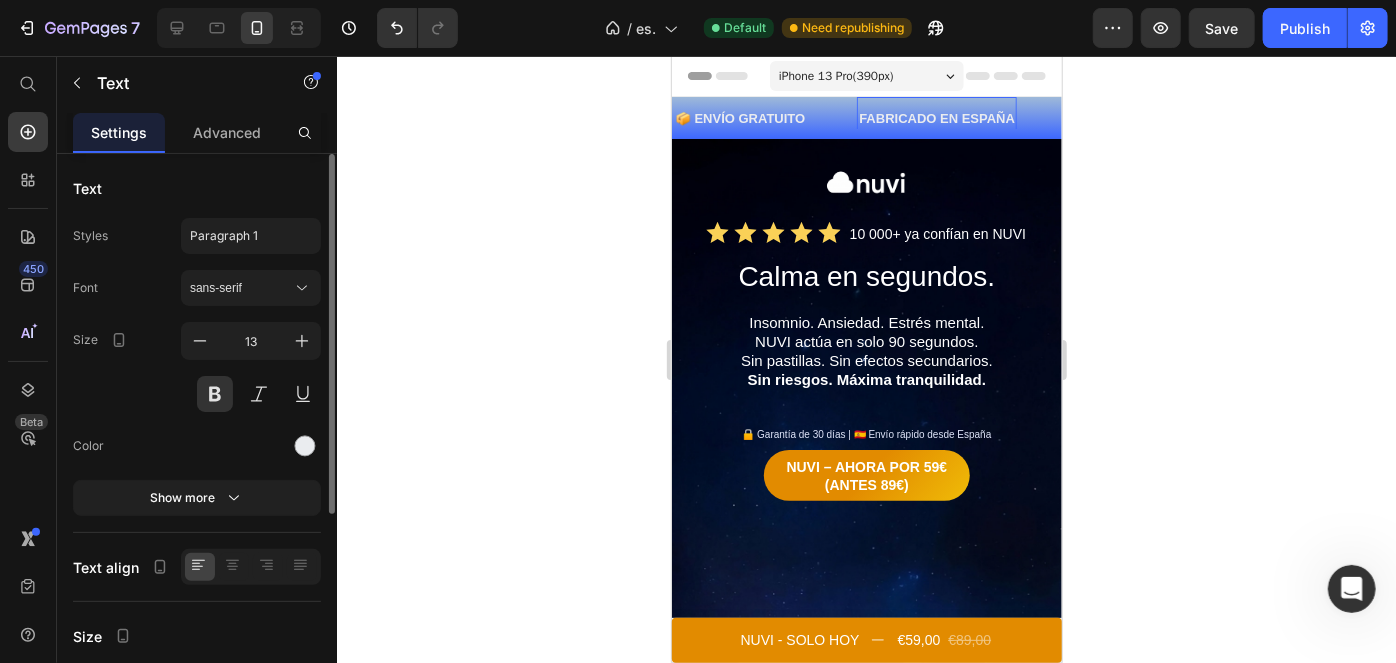 click on "FABRICADO EN ESPAÑA" at bounding box center [936, 117] 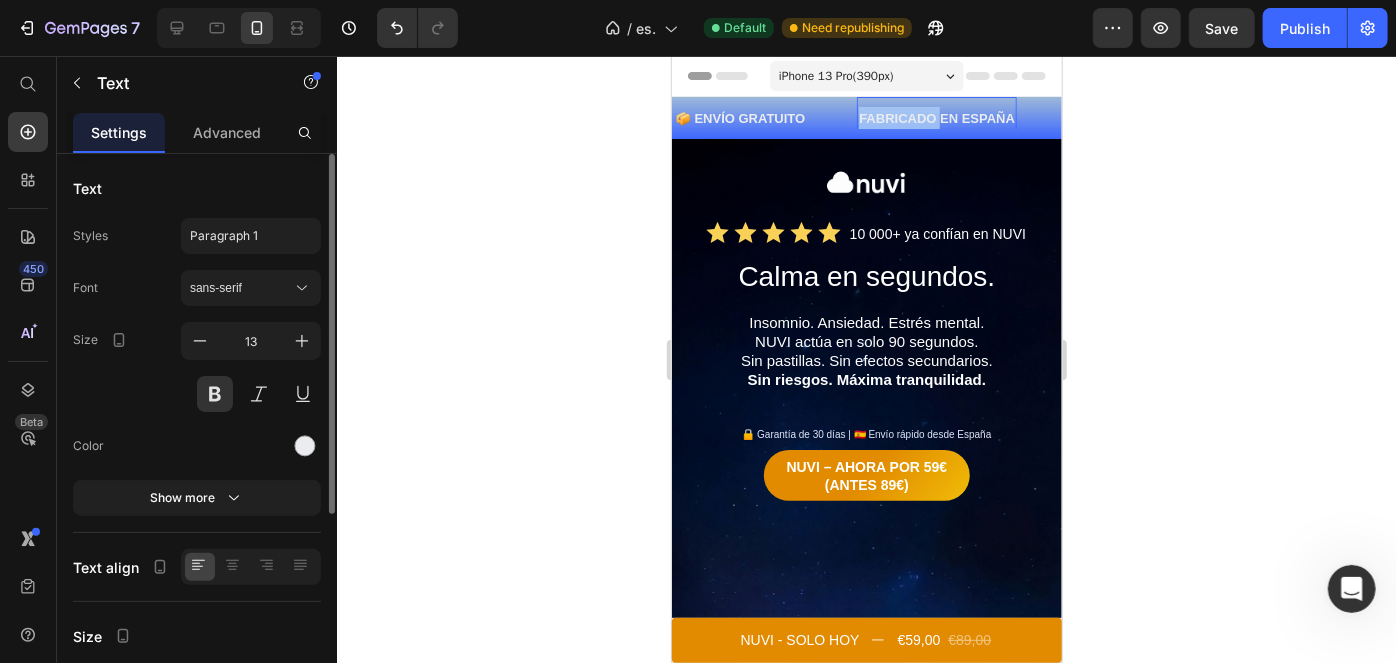 click on "FABRICADO EN ESPAÑA" at bounding box center (936, 117) 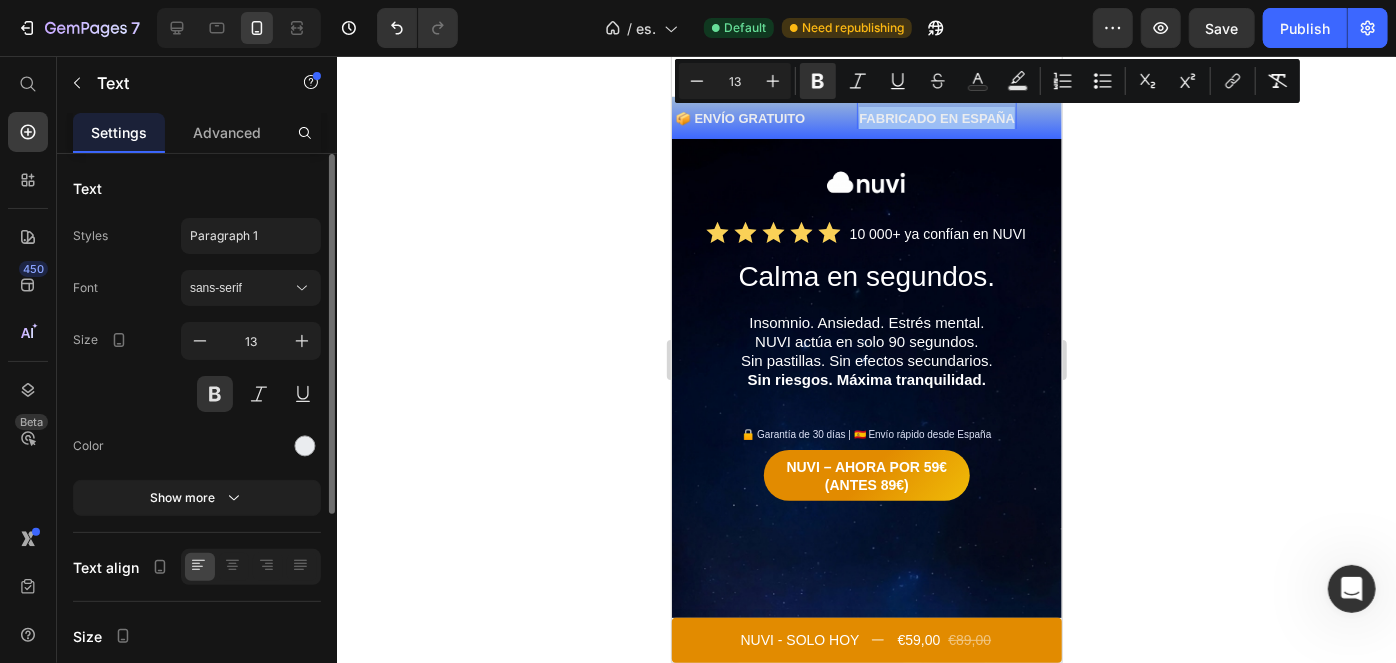 click on "FABRICADO EN ESPAÑA" at bounding box center [936, 117] 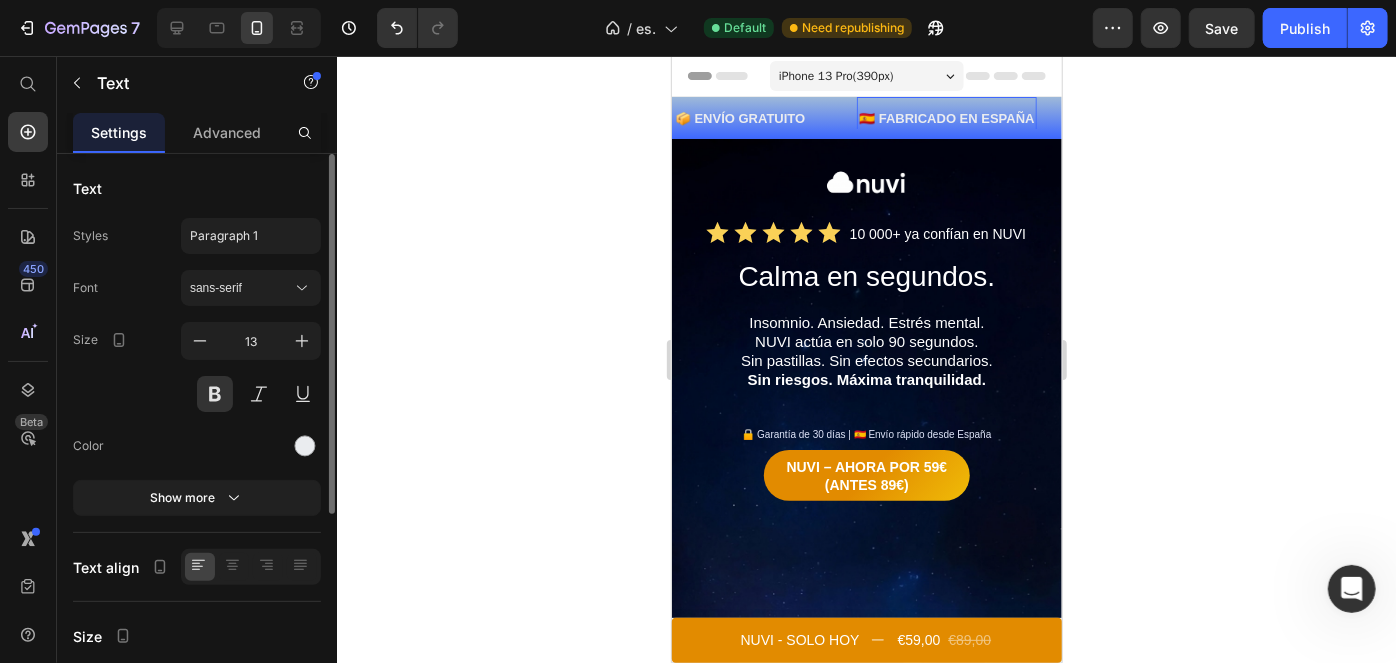 click 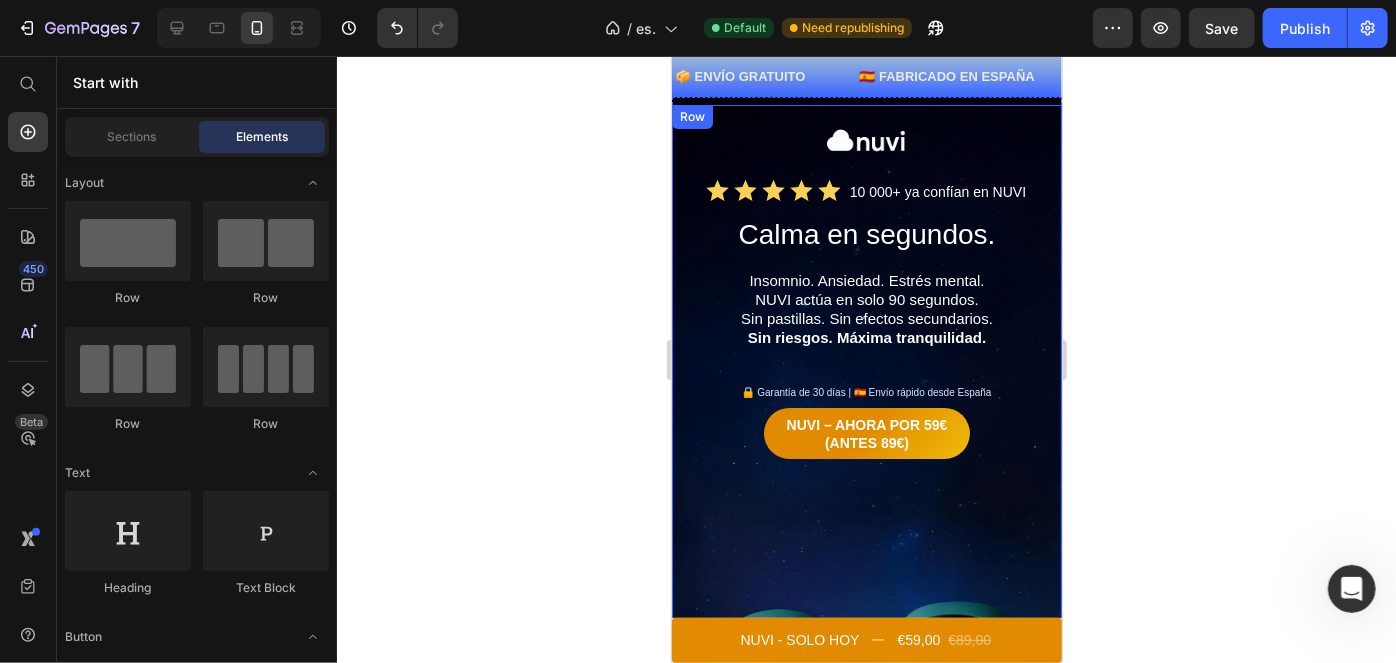 scroll, scrollTop: 0, scrollLeft: 0, axis: both 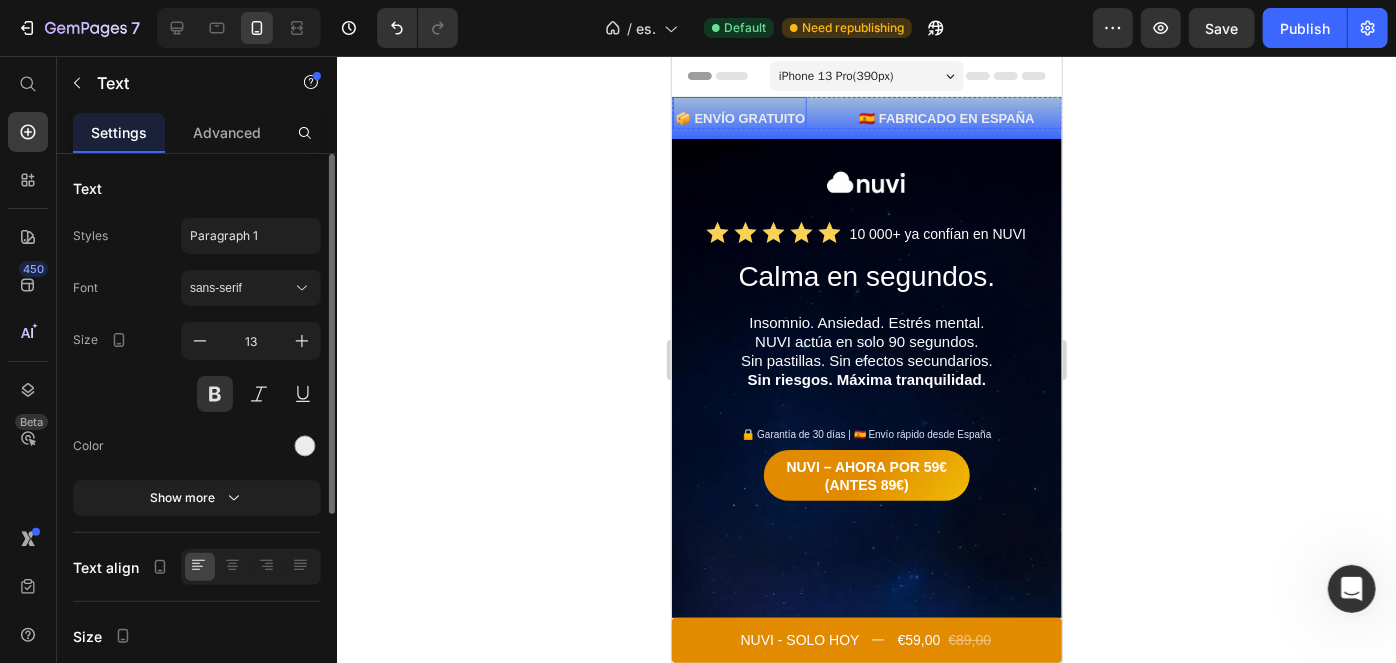 click on "📦 ENVÍO GRATUITO" at bounding box center [739, 117] 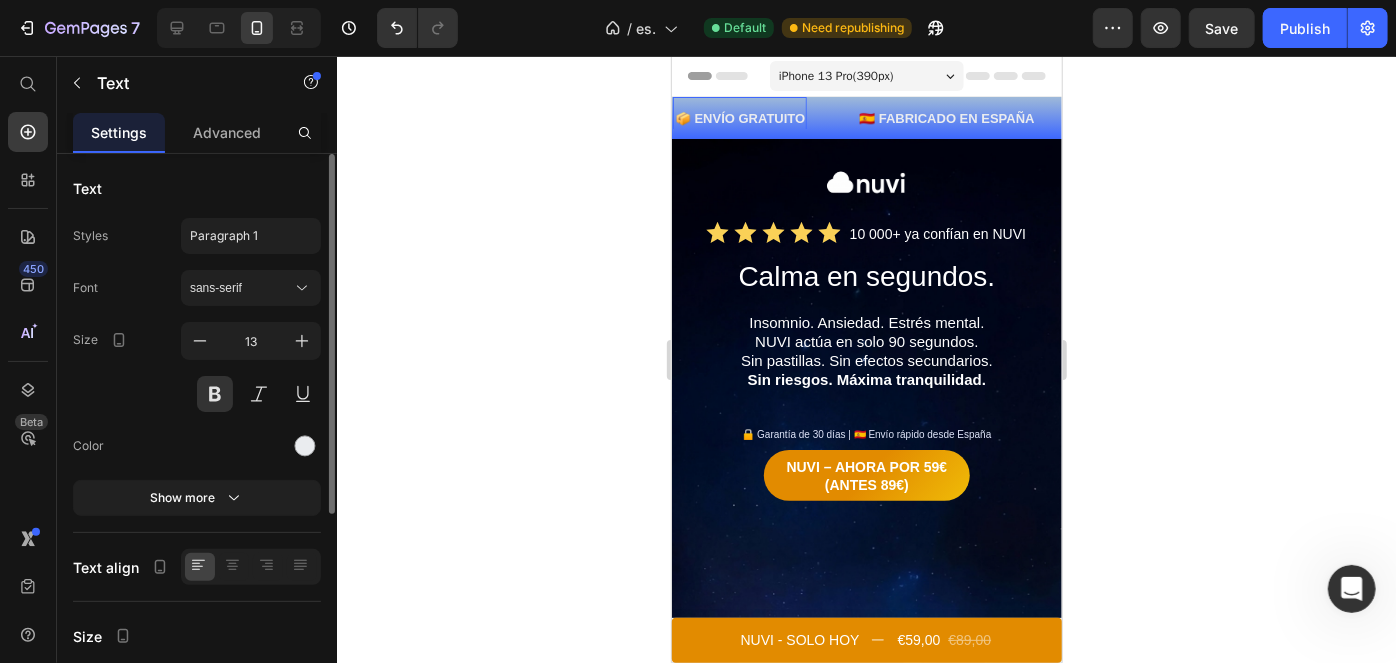 click on "📦 ENVÍO GRATUITO" at bounding box center [739, 117] 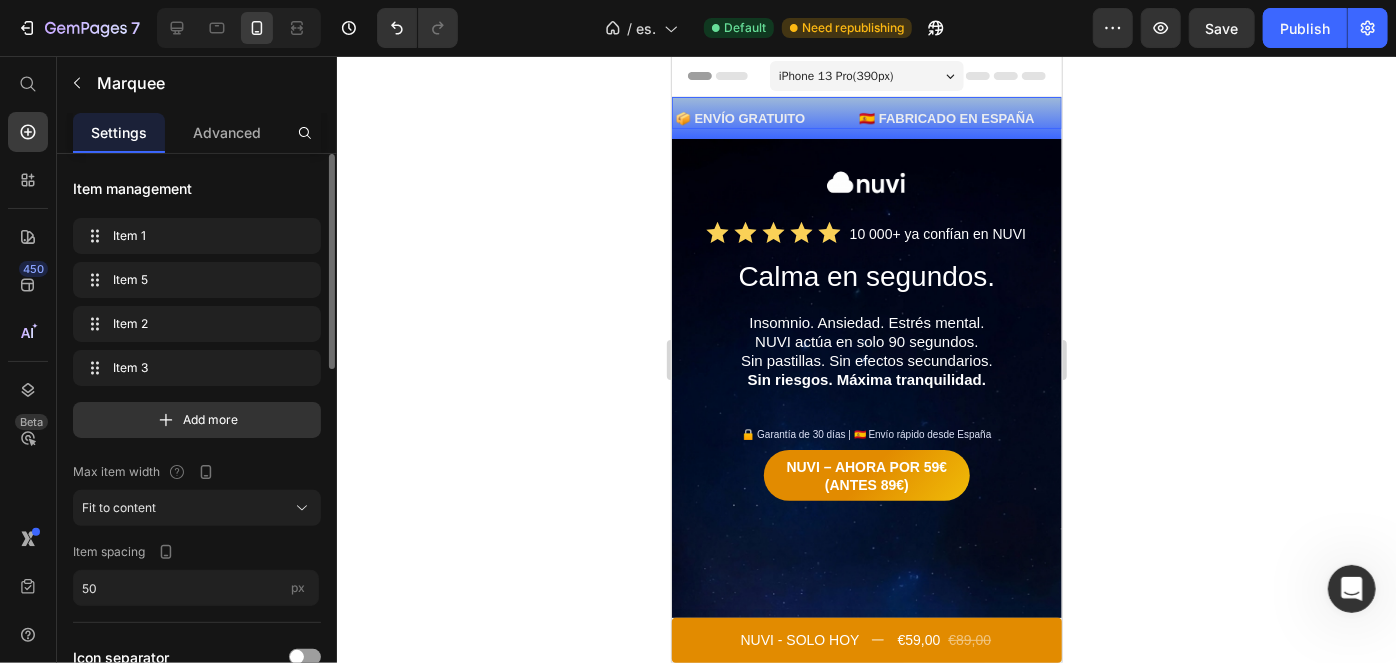 click on "📦 ENVÍO GRATUITO Text" at bounding box center (764, 117) 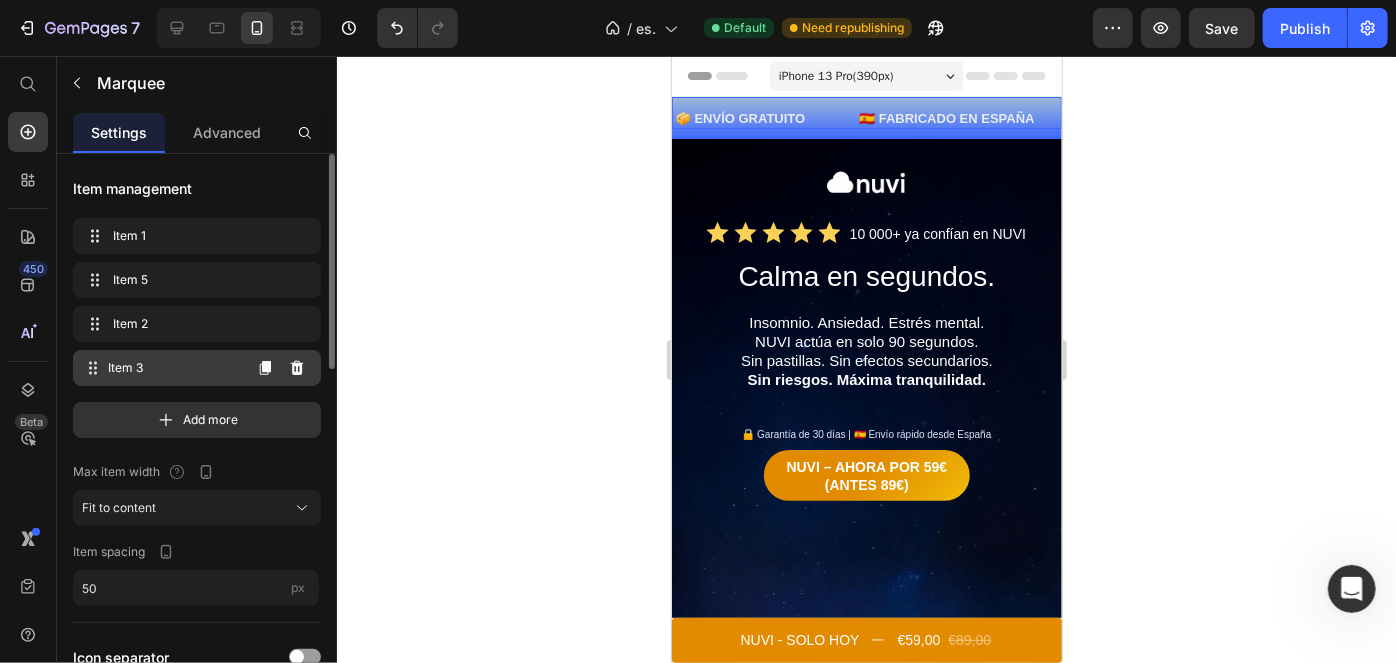click on "Item 3 Item 3" at bounding box center [197, 368] 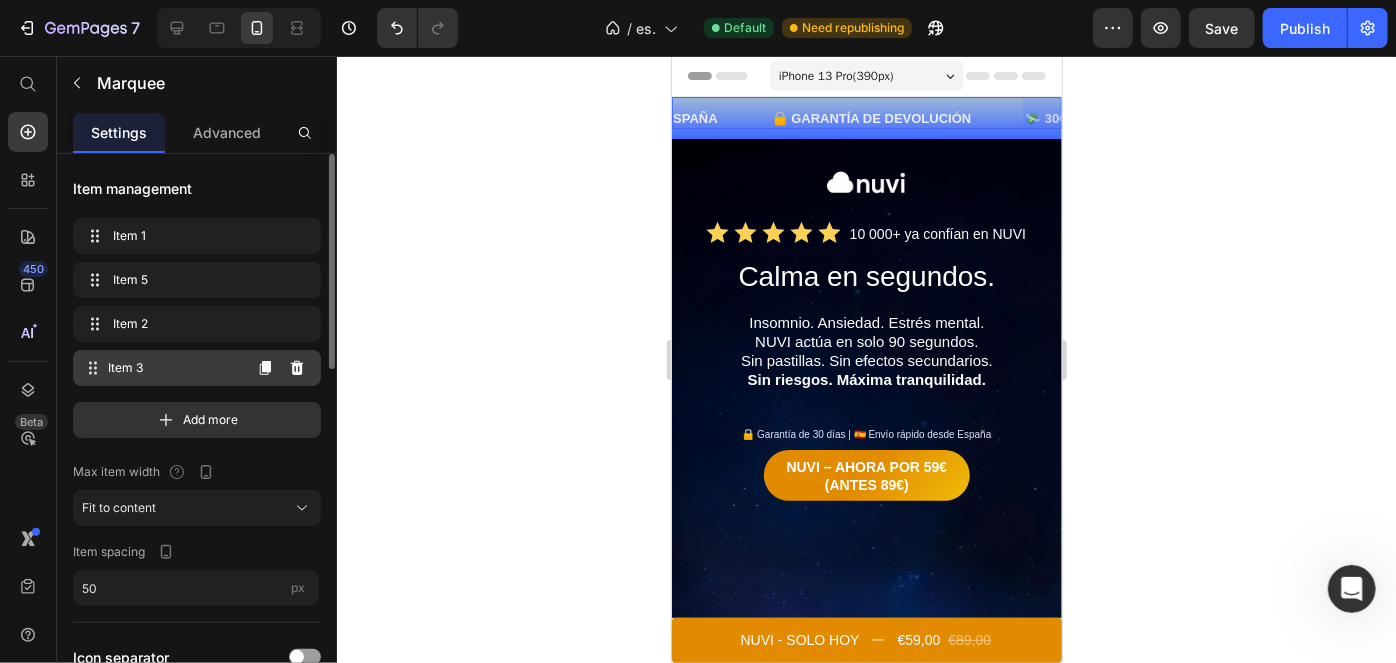 scroll, scrollTop: 0, scrollLeft: 552, axis: horizontal 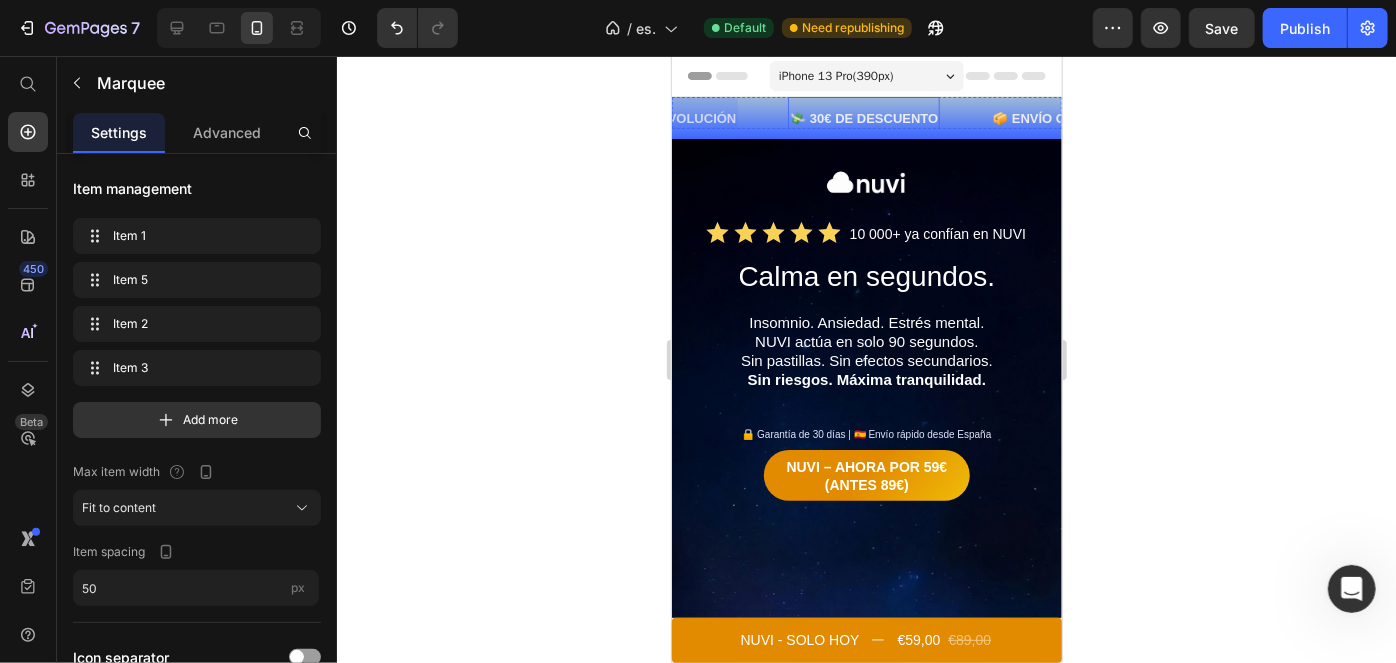 click on "💸 30€ DE DESCUENTO" at bounding box center [863, 117] 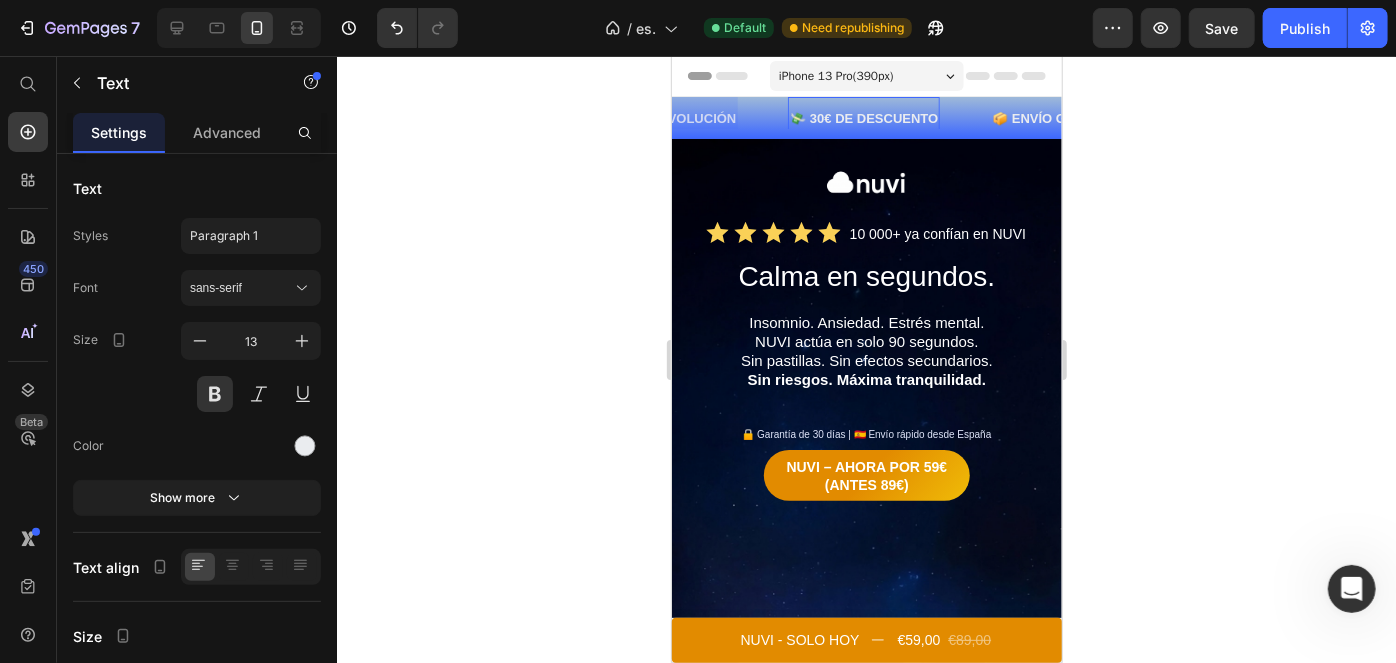 click on "💸 30€ DE DESCUENTO" at bounding box center [863, 117] 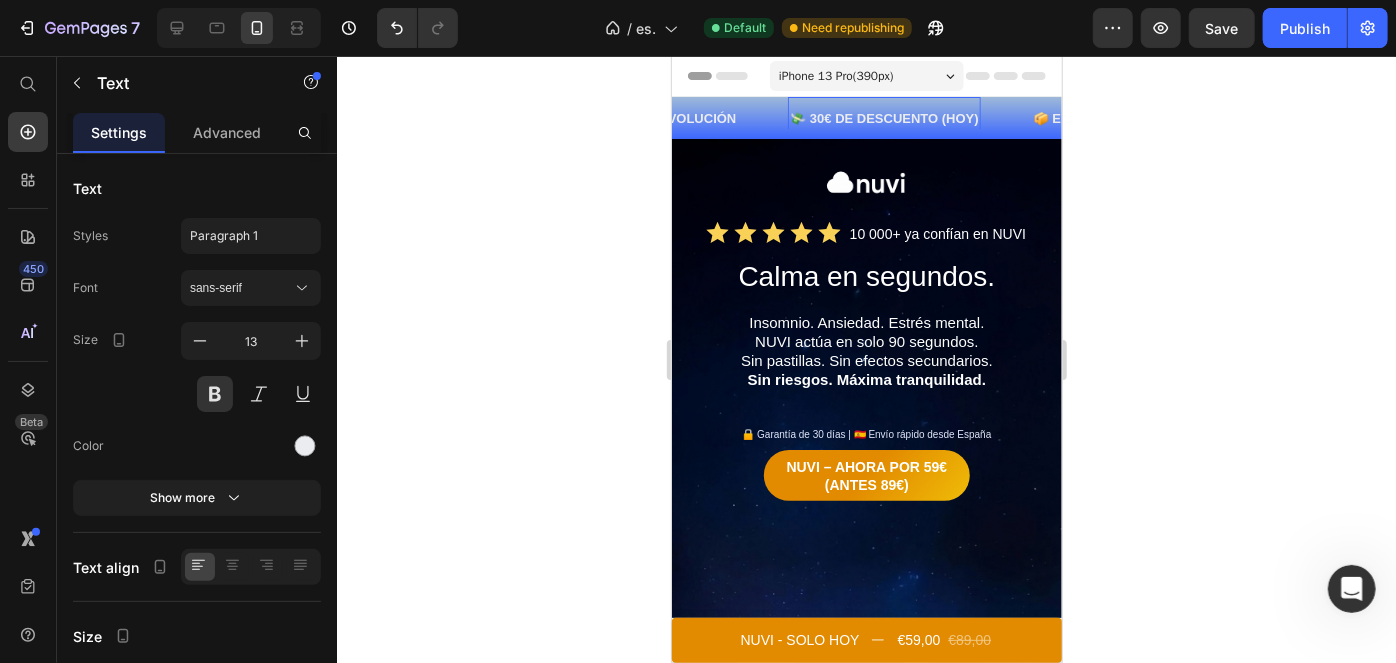 click 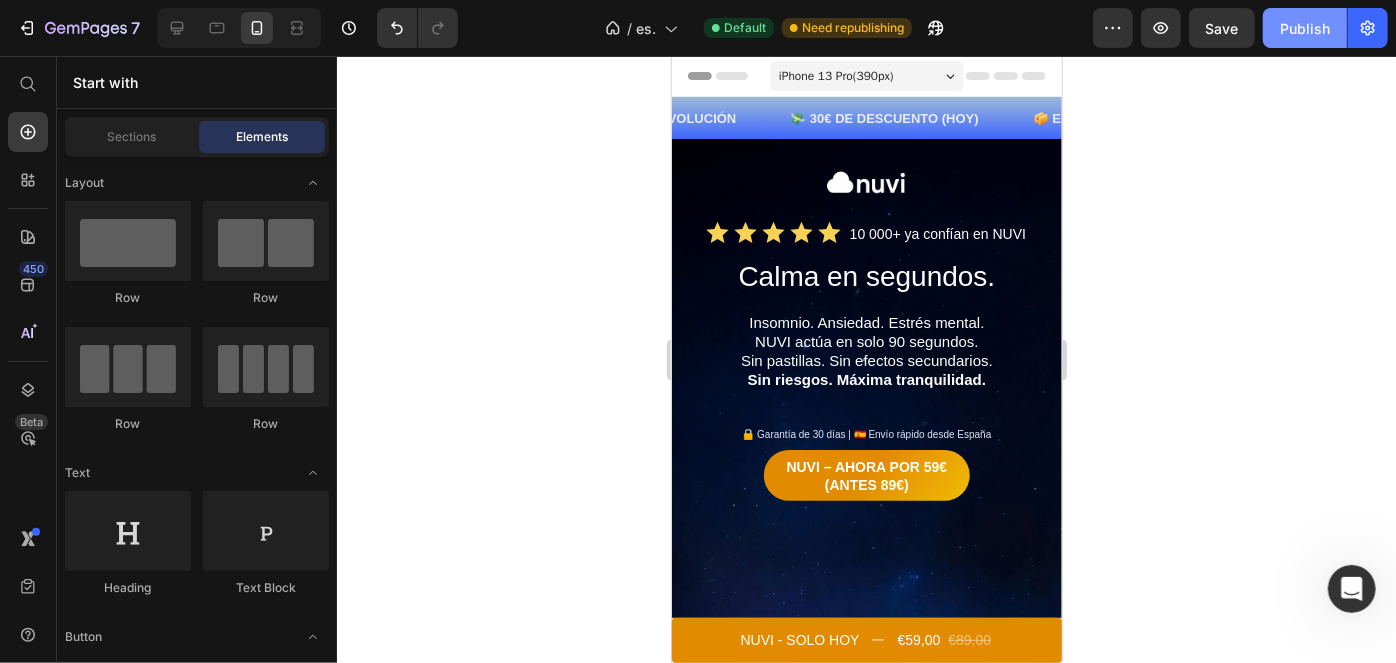 click on "Publish" at bounding box center [1305, 28] 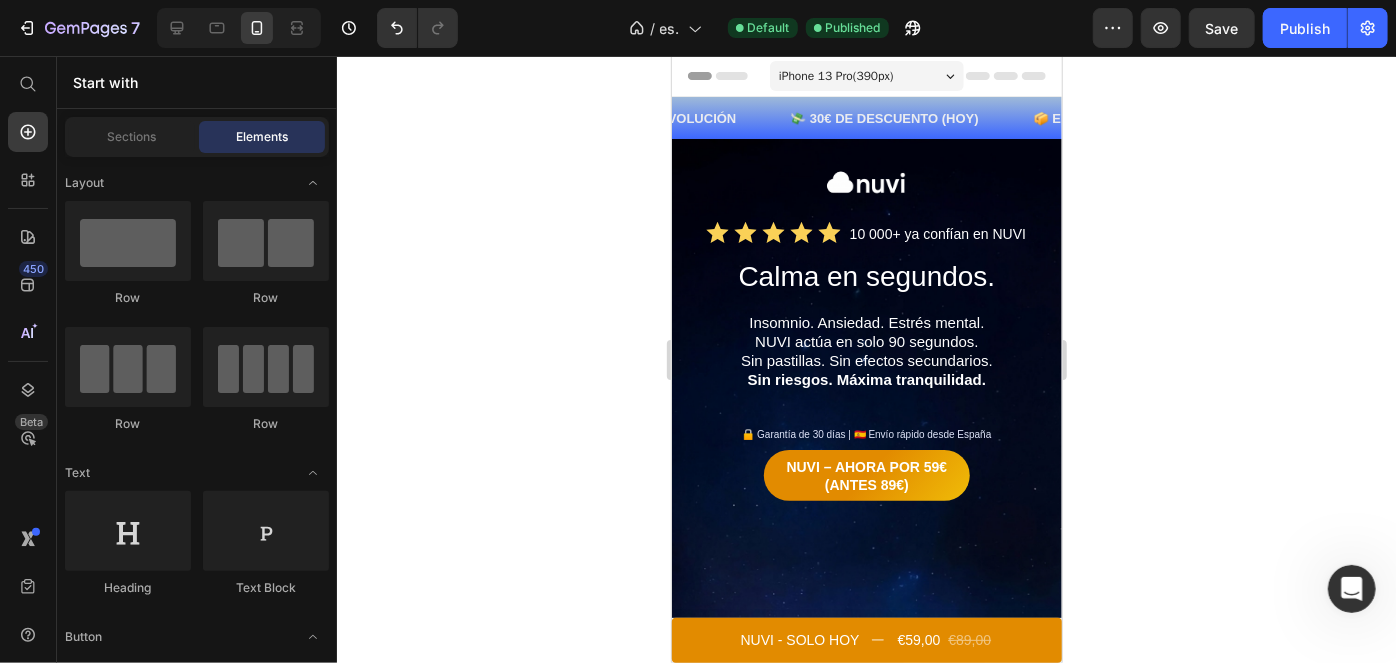 click 